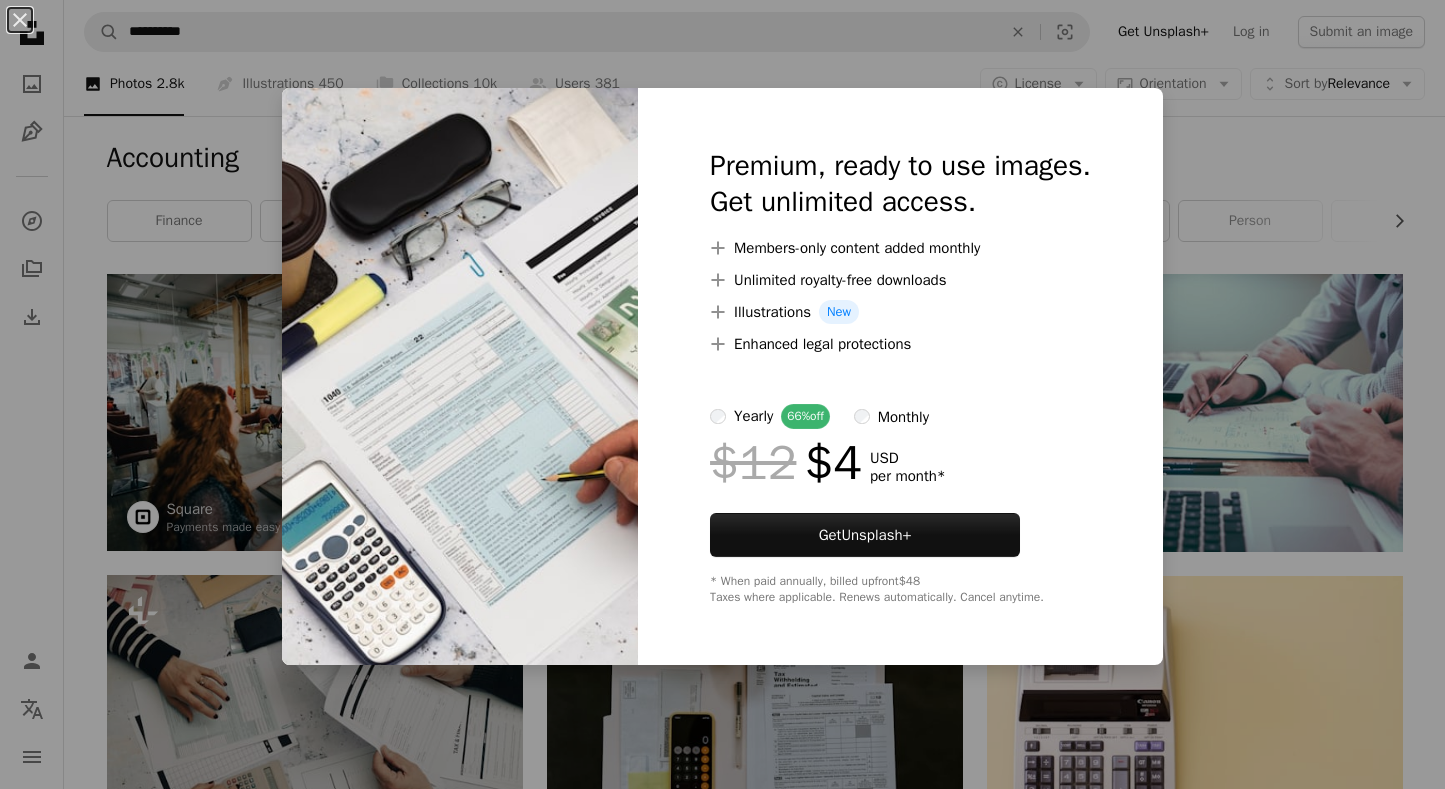 scroll, scrollTop: 3199, scrollLeft: 0, axis: vertical 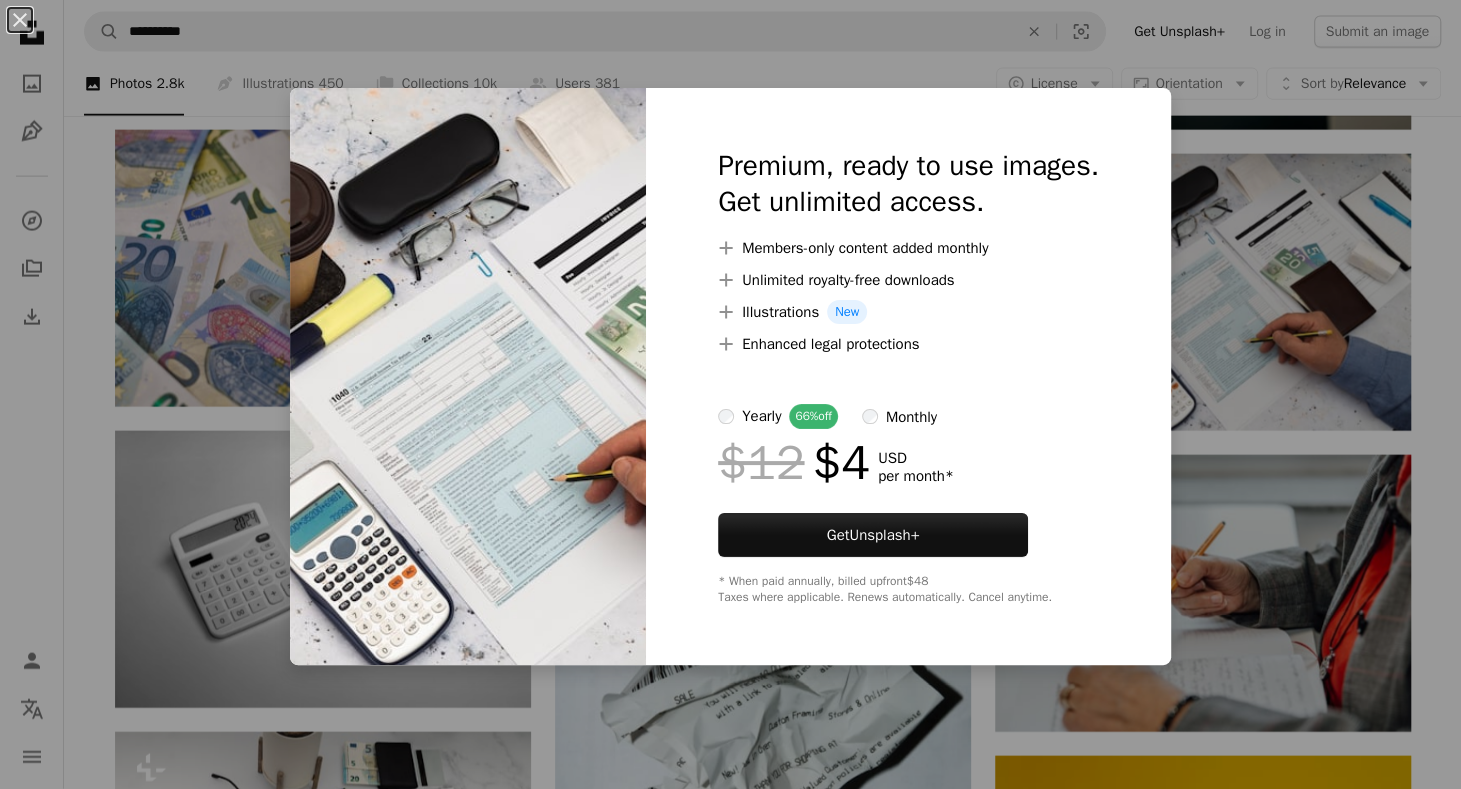 click on "An X shape Premium, ready to use images. Get unlimited access. A plus sign Members-only content added monthly A plus sign Unlimited royalty-free downloads A plus sign Illustrations  New A plus sign Enhanced legal protections yearly 66%  off monthly $12   $4 USD per month * Get  Unsplash+ * When paid annually, billed upfront  $48 Taxes where applicable. Renews automatically. Cancel anytime." at bounding box center (730, 394) 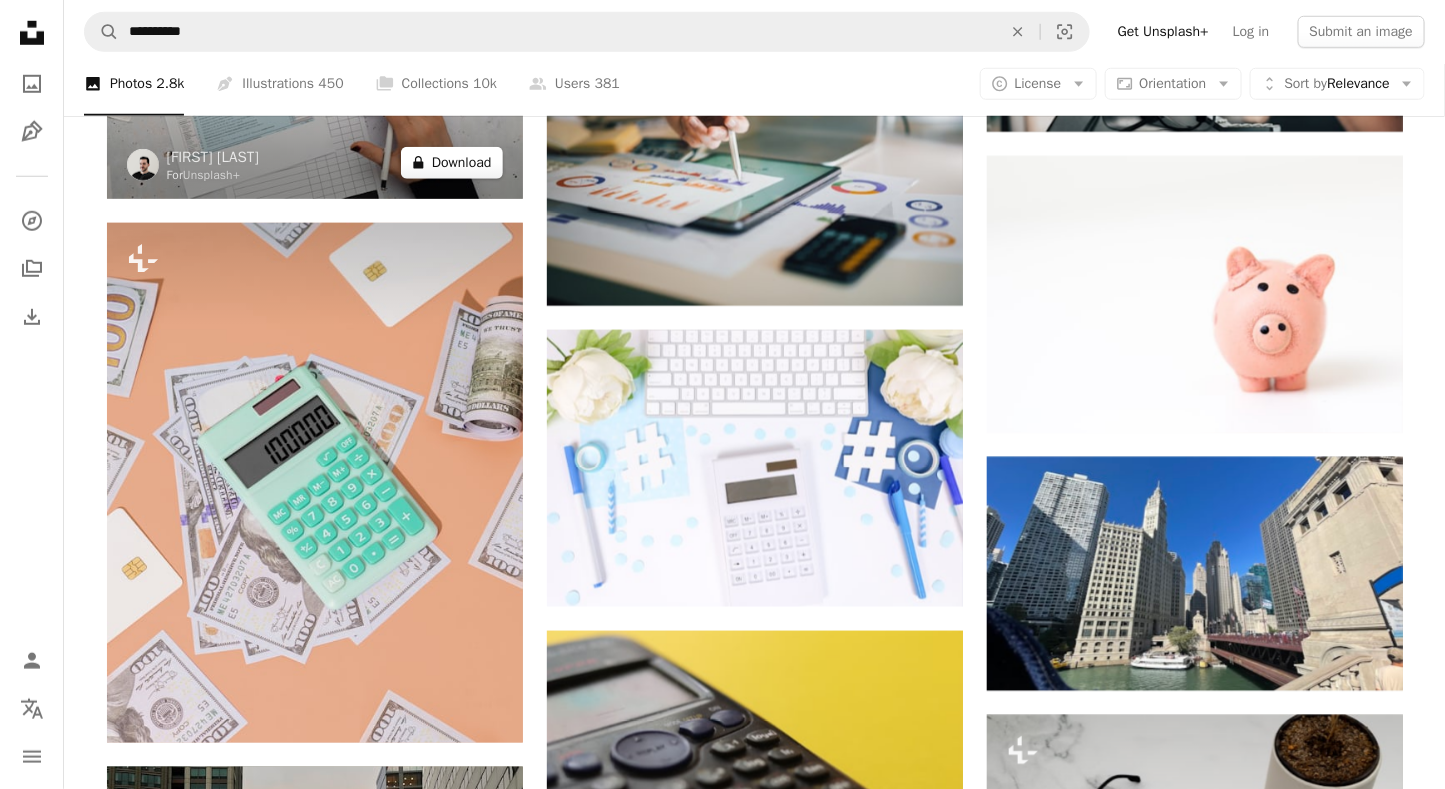 scroll, scrollTop: 6299, scrollLeft: 0, axis: vertical 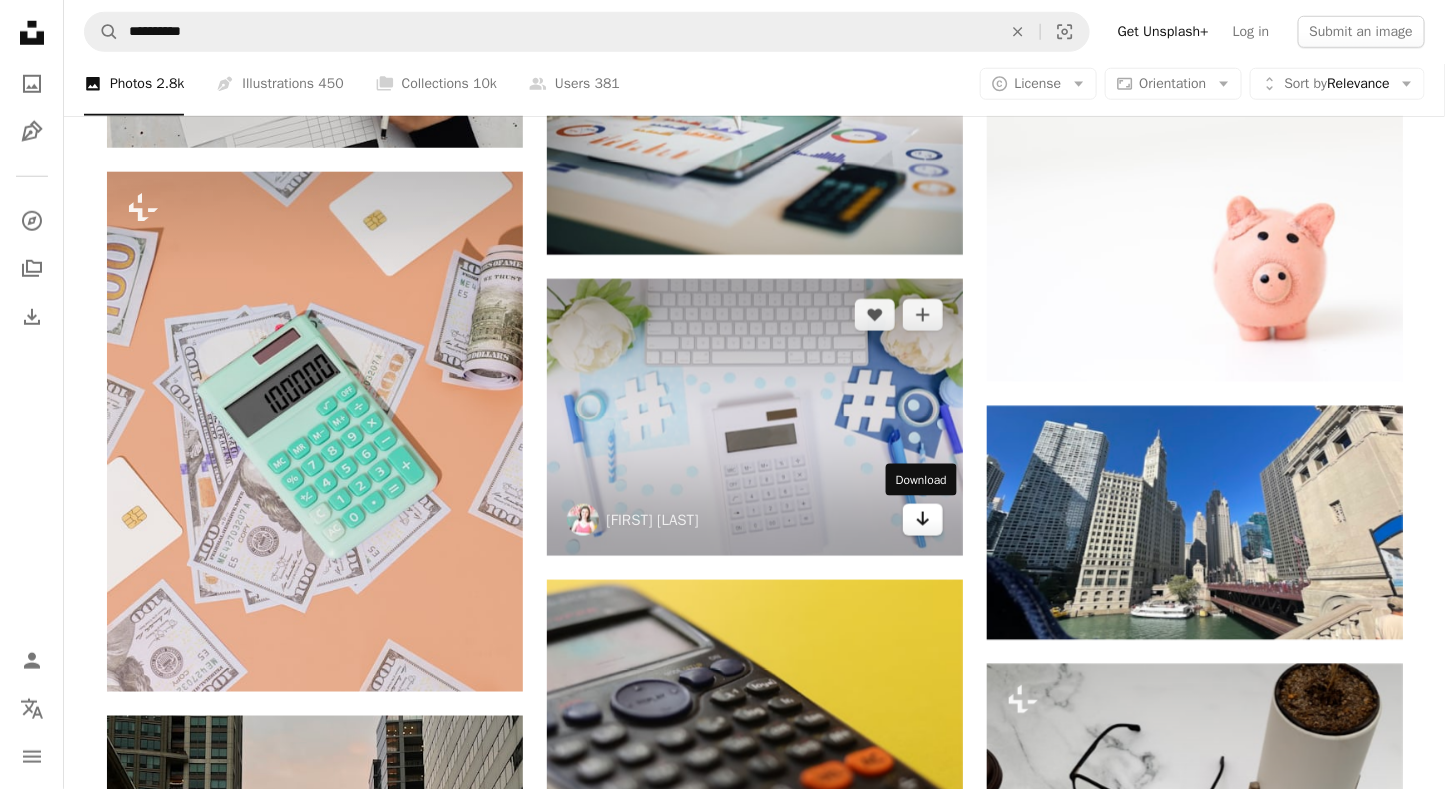 click on "Arrow pointing down" at bounding box center (923, 520) 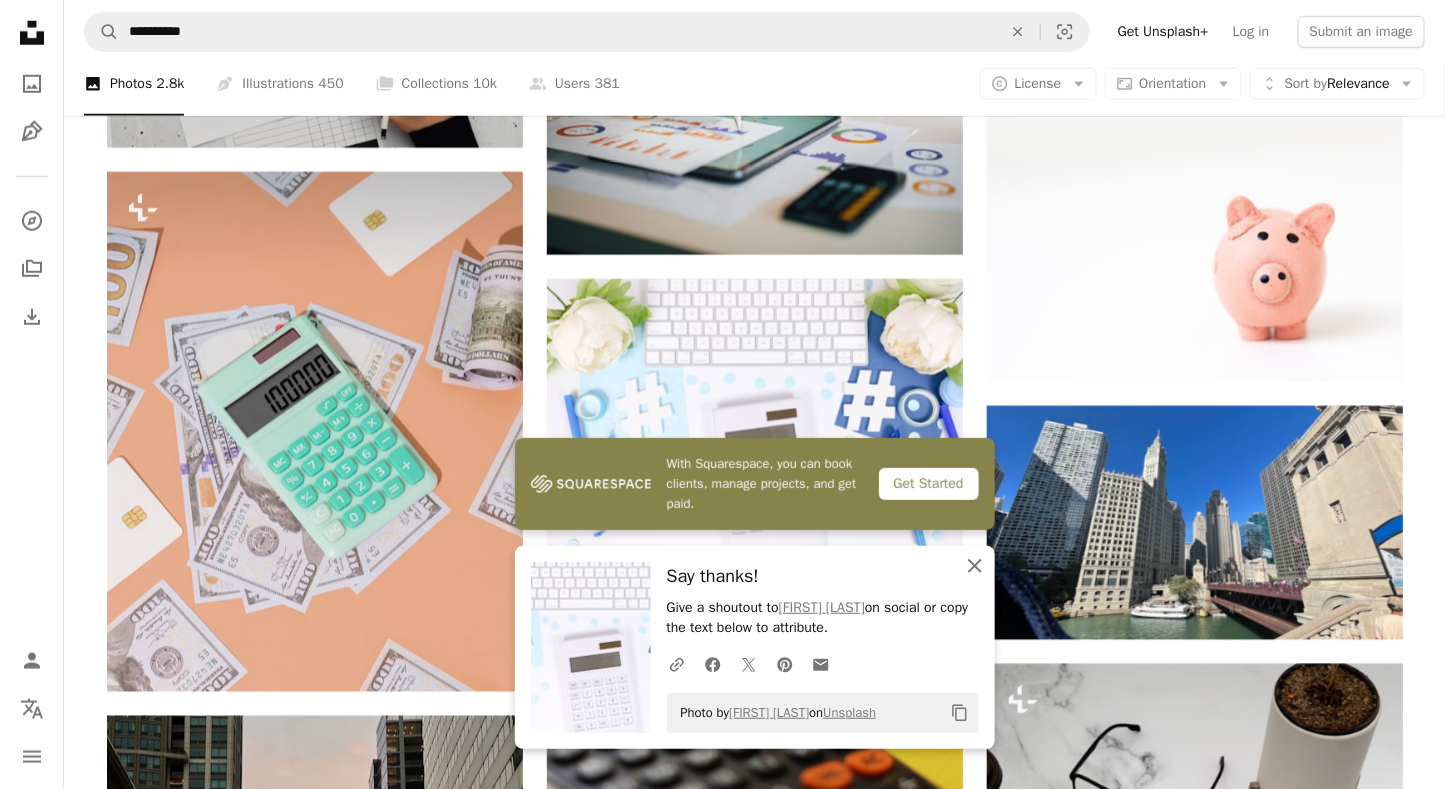 click 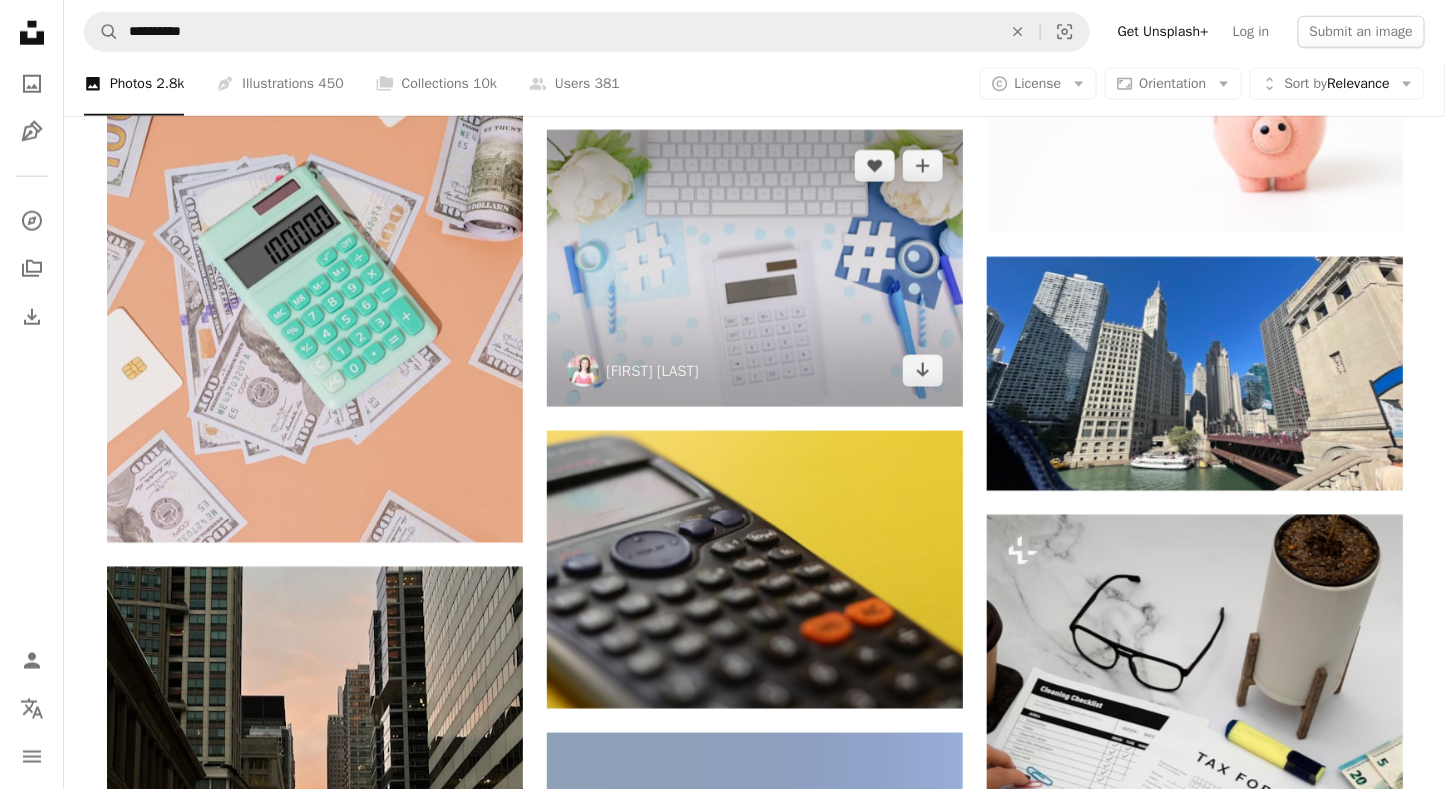 scroll, scrollTop: 6699, scrollLeft: 0, axis: vertical 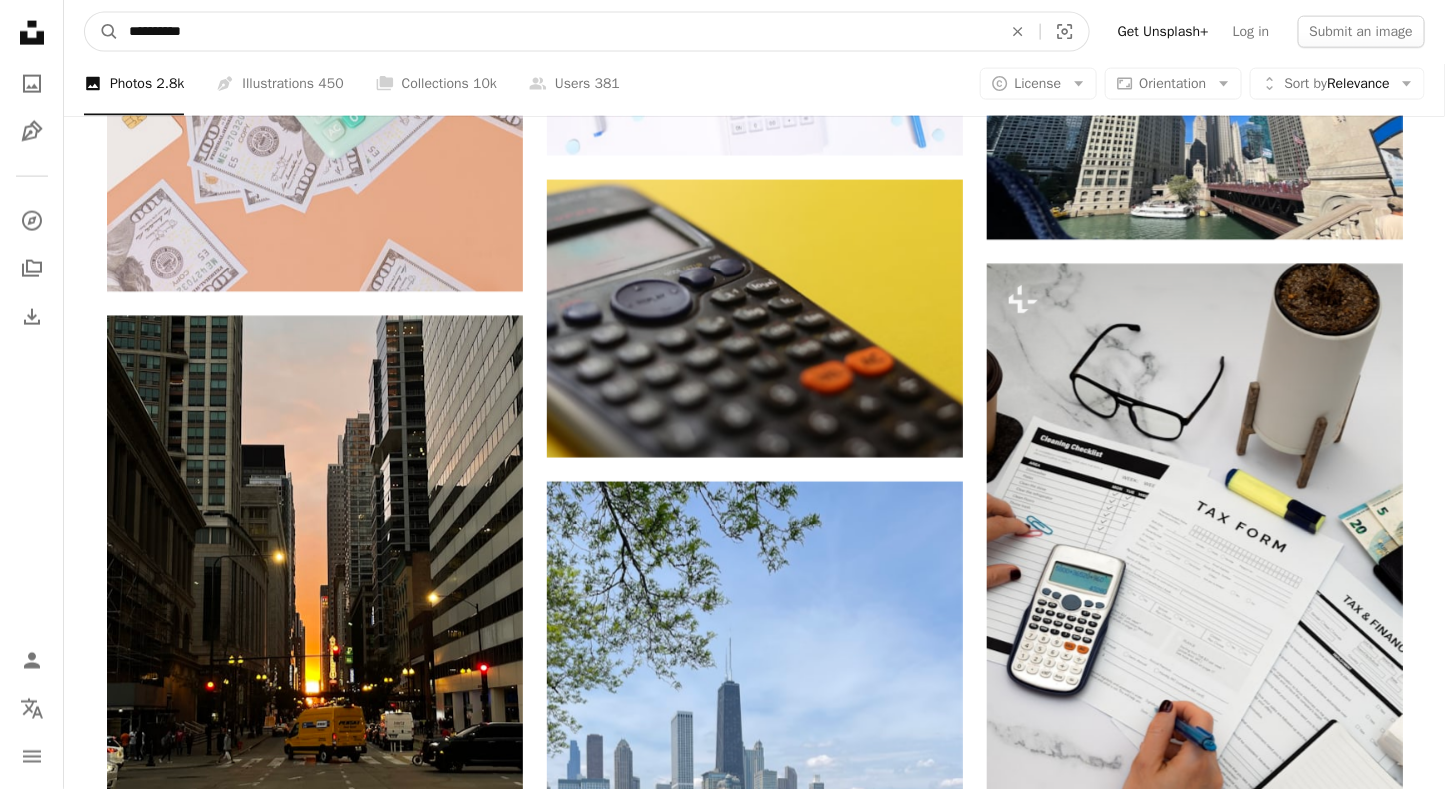 click on "**********" at bounding box center (557, 32) 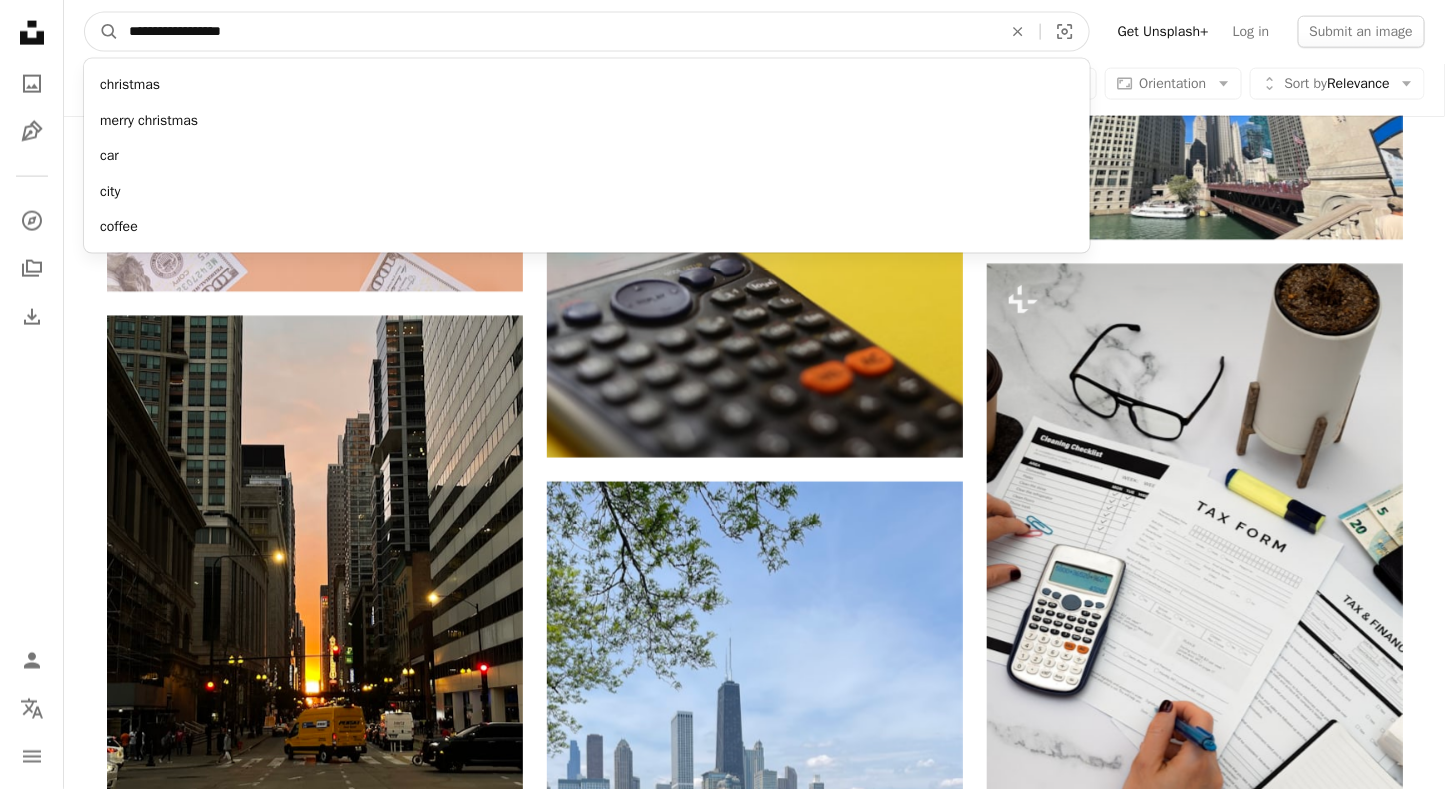 type on "**********" 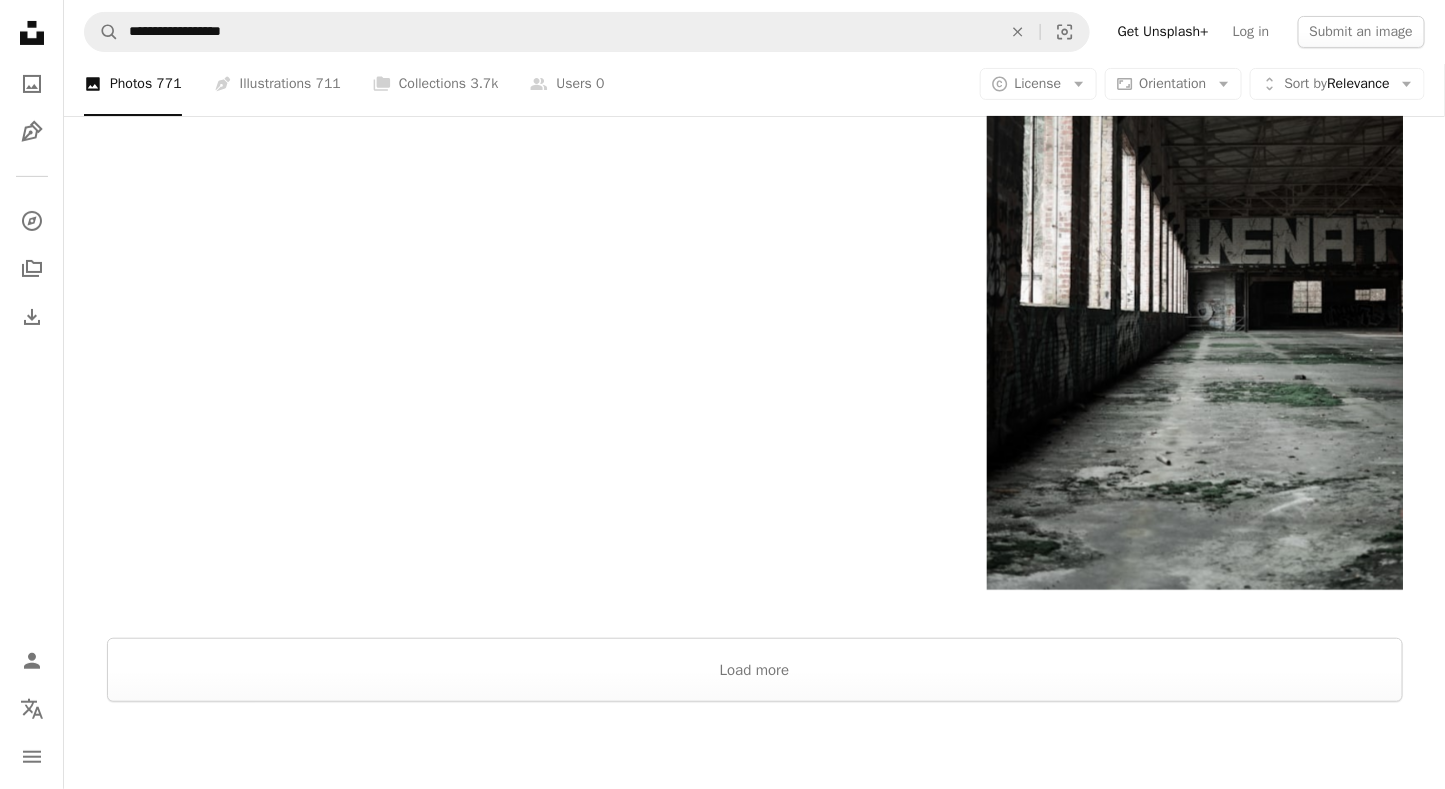 scroll, scrollTop: 3000, scrollLeft: 0, axis: vertical 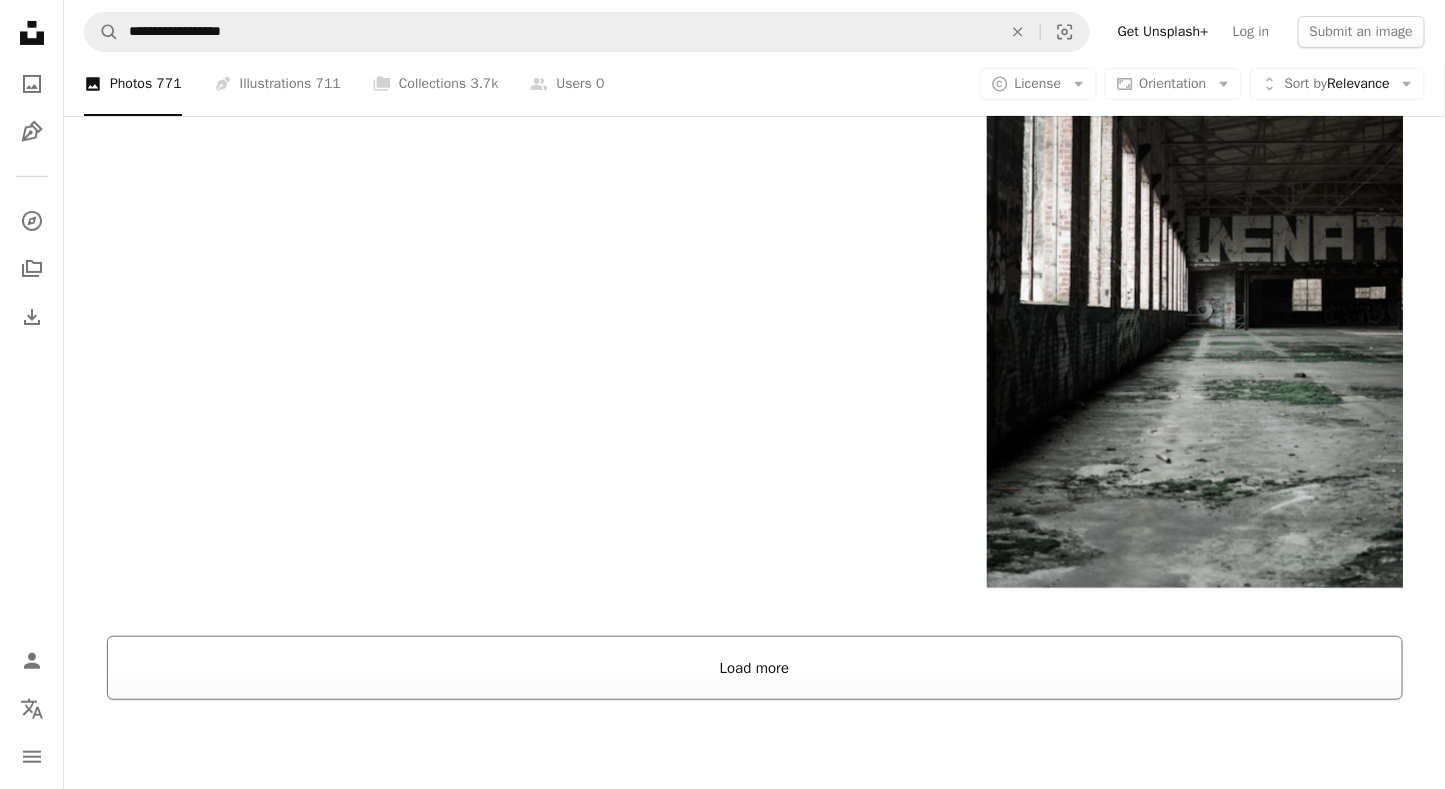 click on "Load more" at bounding box center (755, 668) 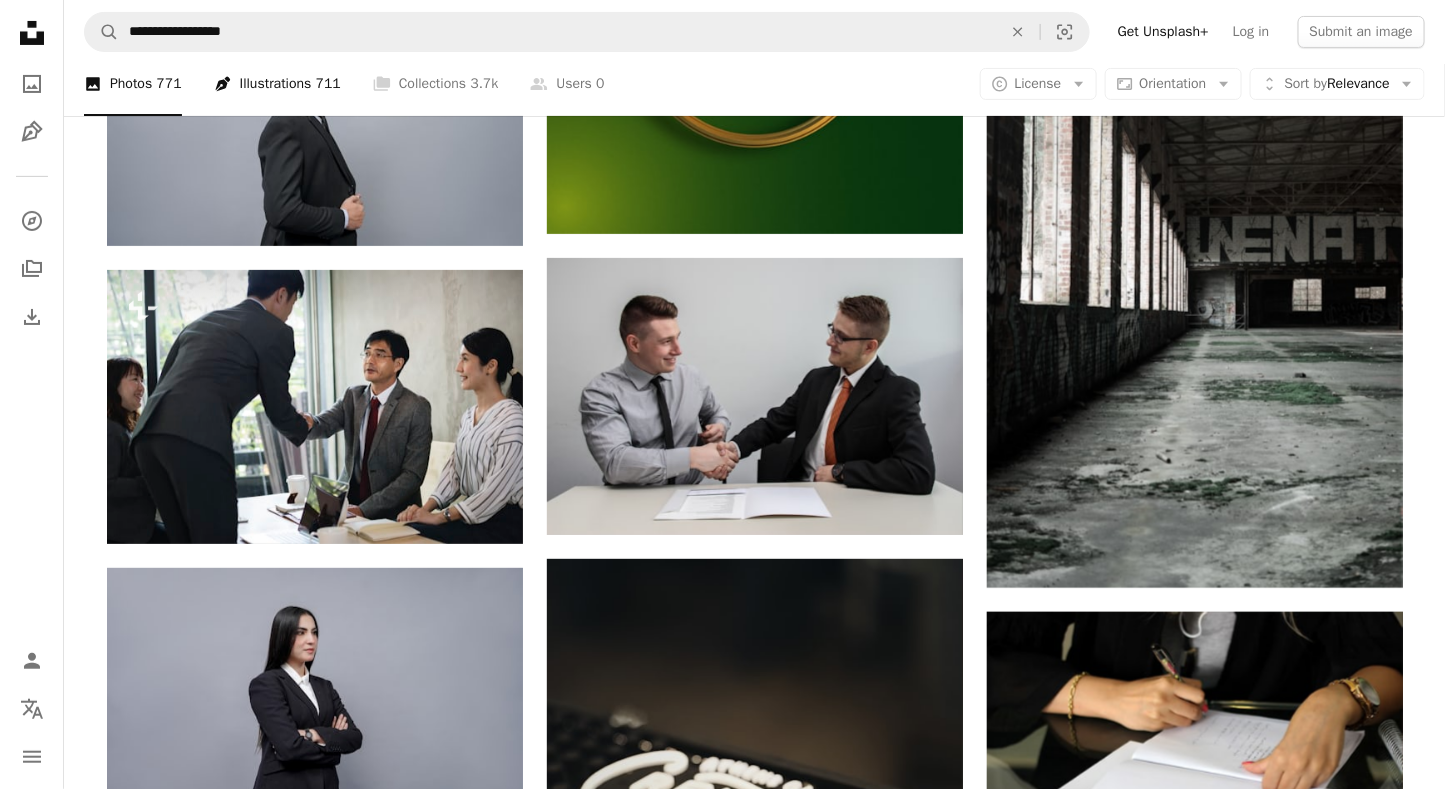 click on "Pen Tool Illustrations   711" at bounding box center (277, 84) 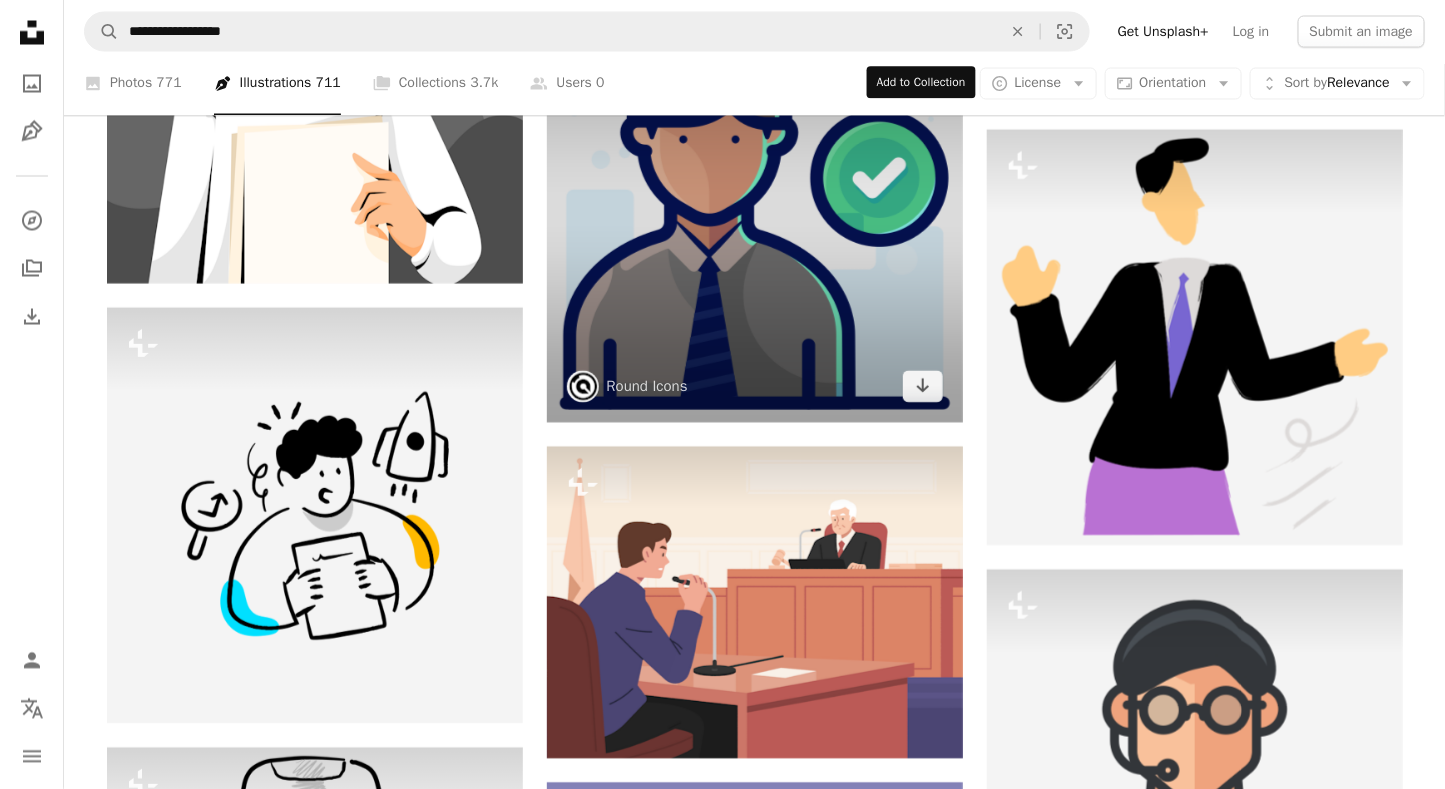 scroll, scrollTop: 1399, scrollLeft: 0, axis: vertical 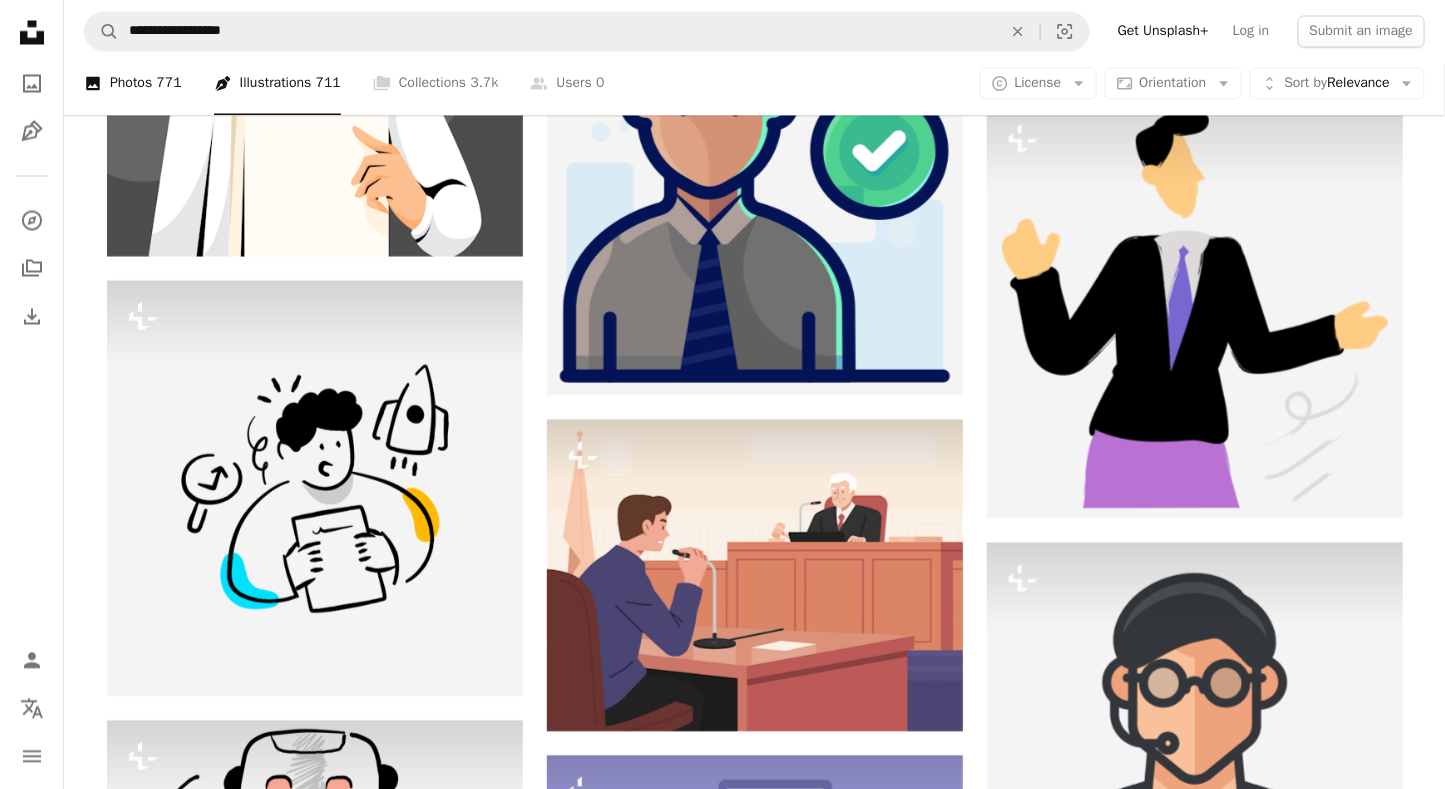 click on "771" at bounding box center (168, 84) 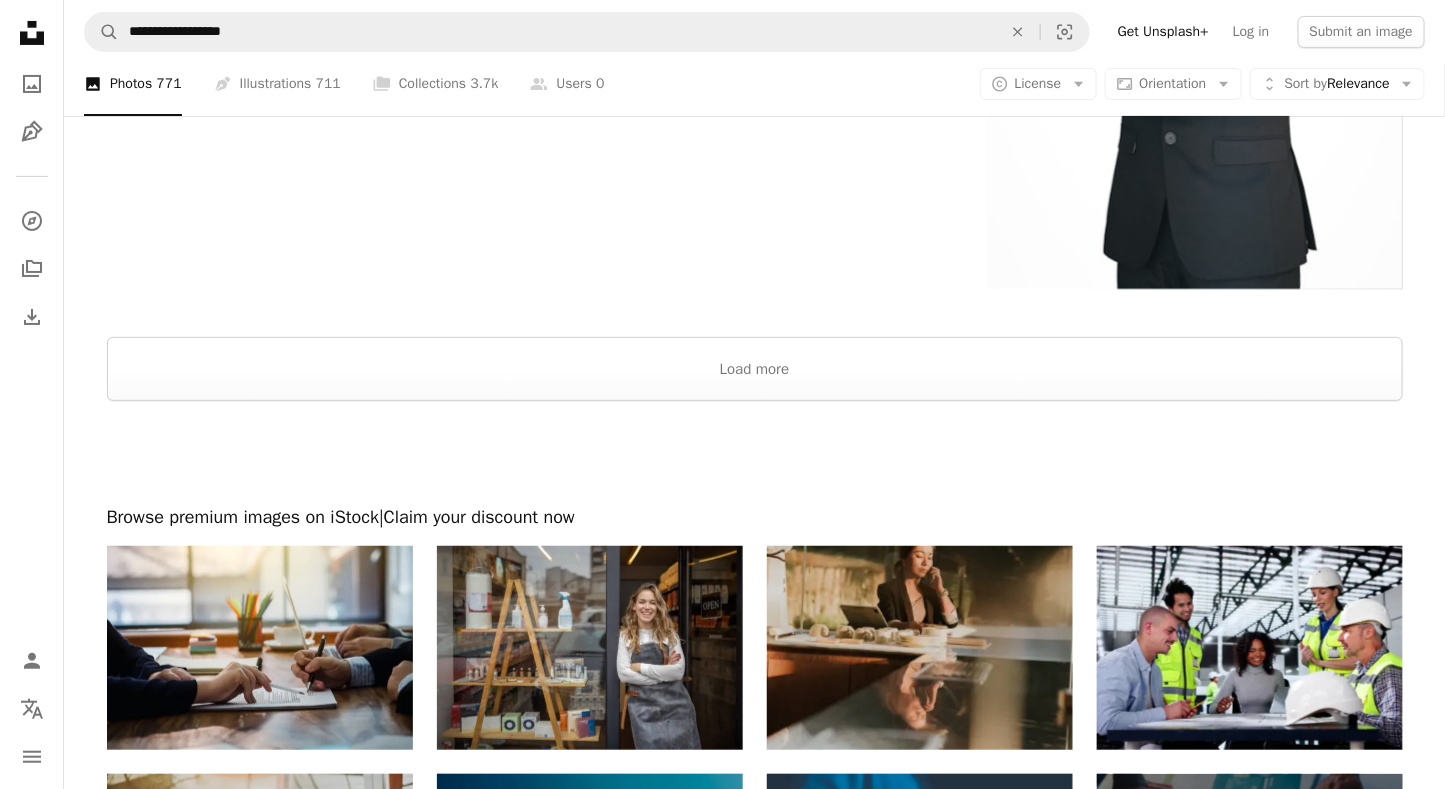 scroll, scrollTop: 5699, scrollLeft: 0, axis: vertical 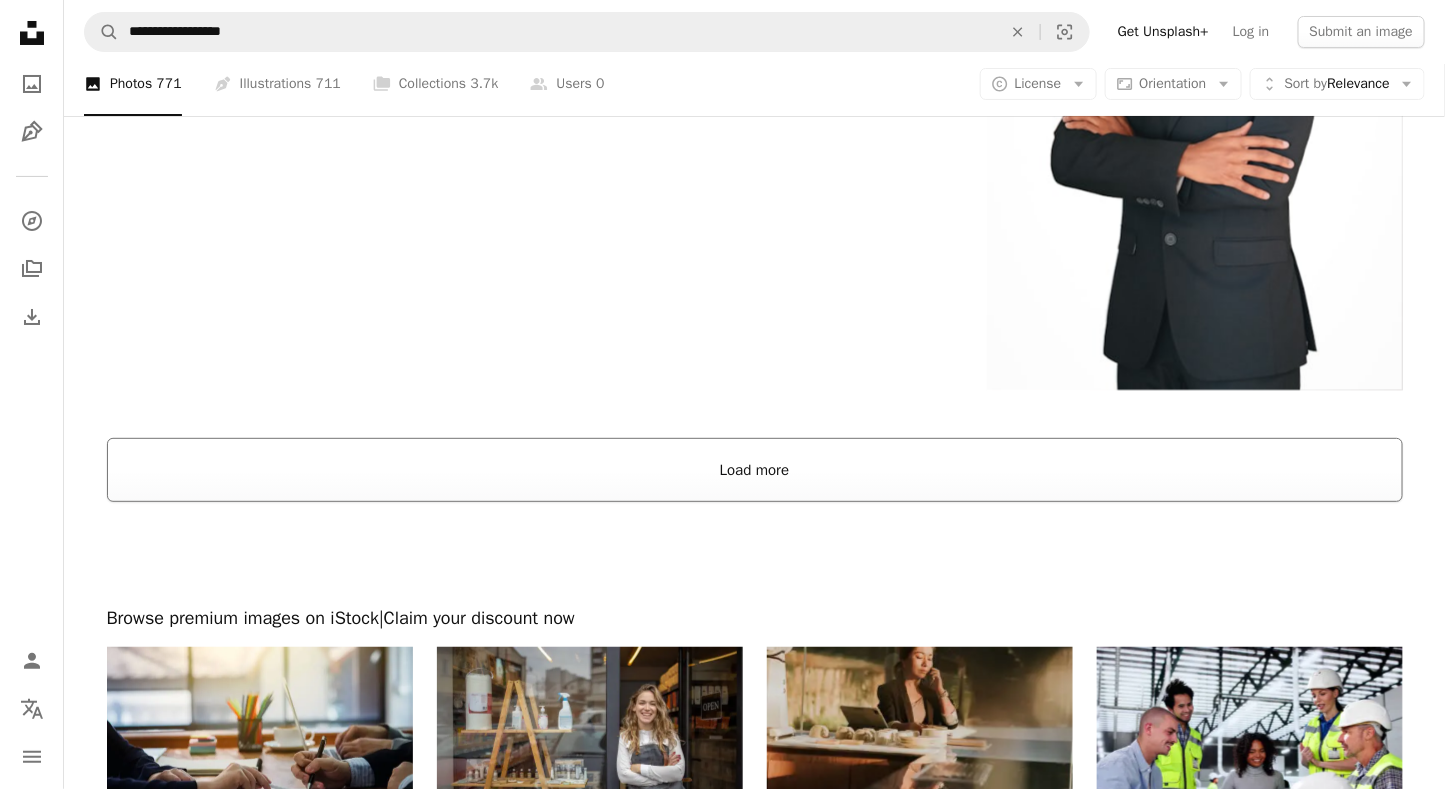 click on "Load more" at bounding box center (755, 470) 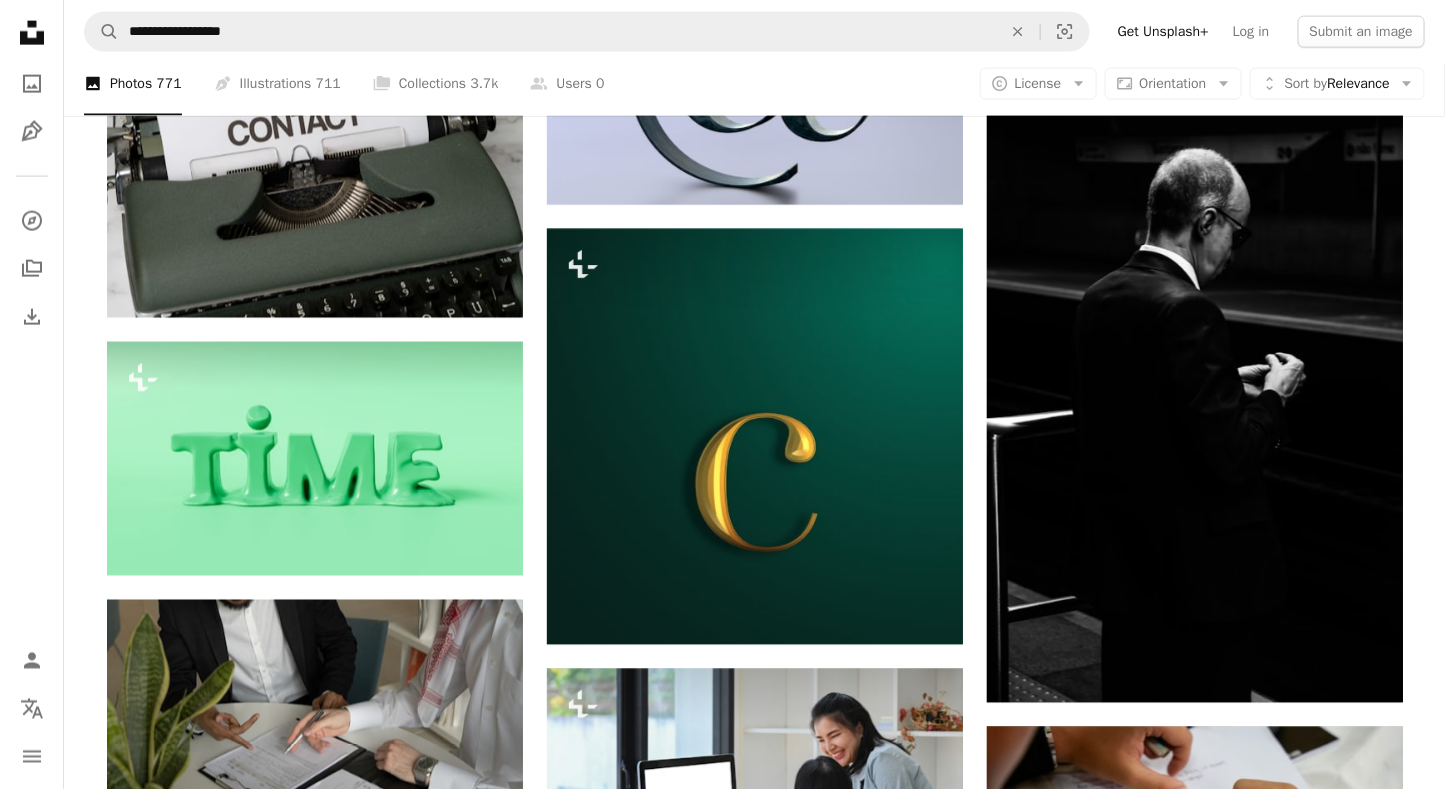 scroll, scrollTop: 7099, scrollLeft: 0, axis: vertical 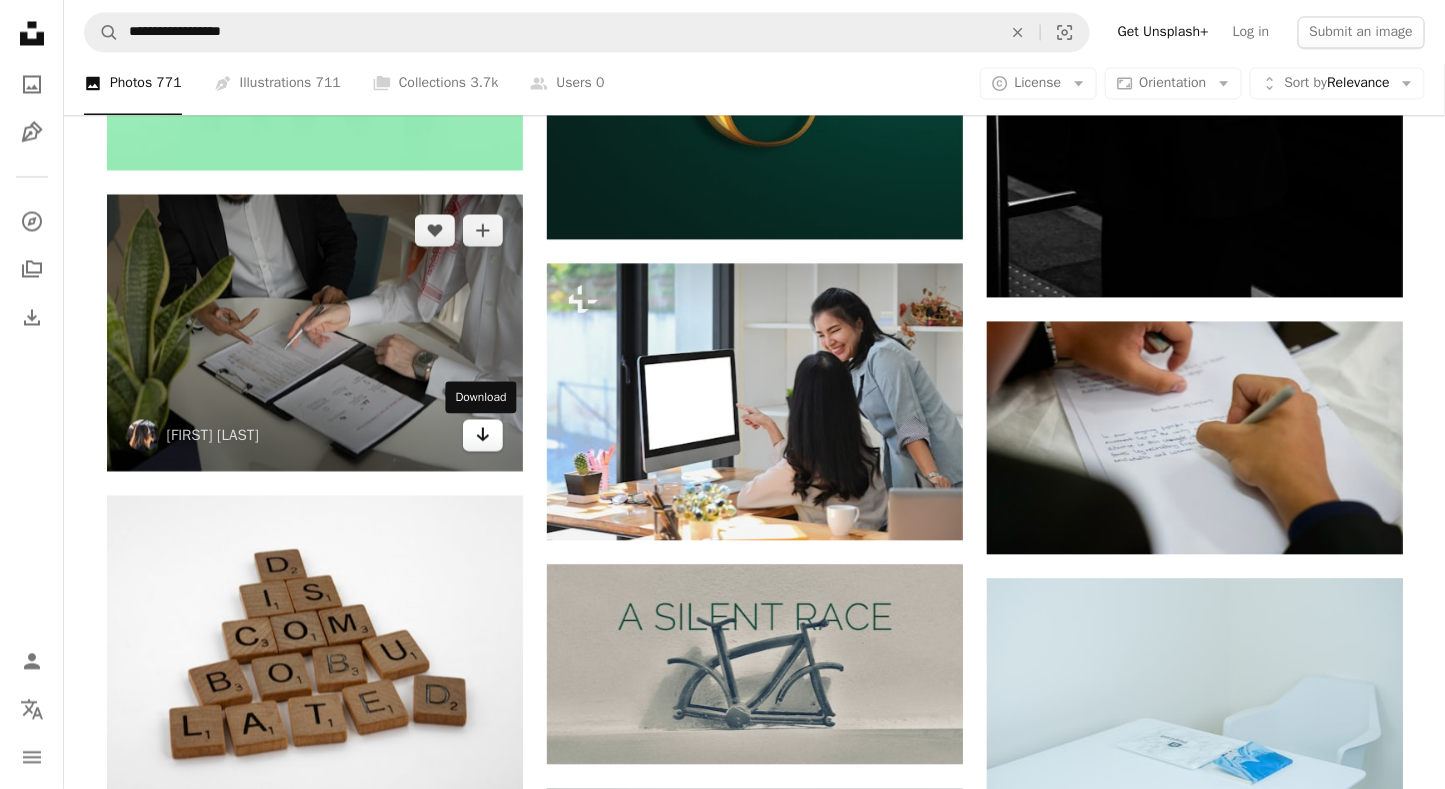 click on "Arrow pointing down" 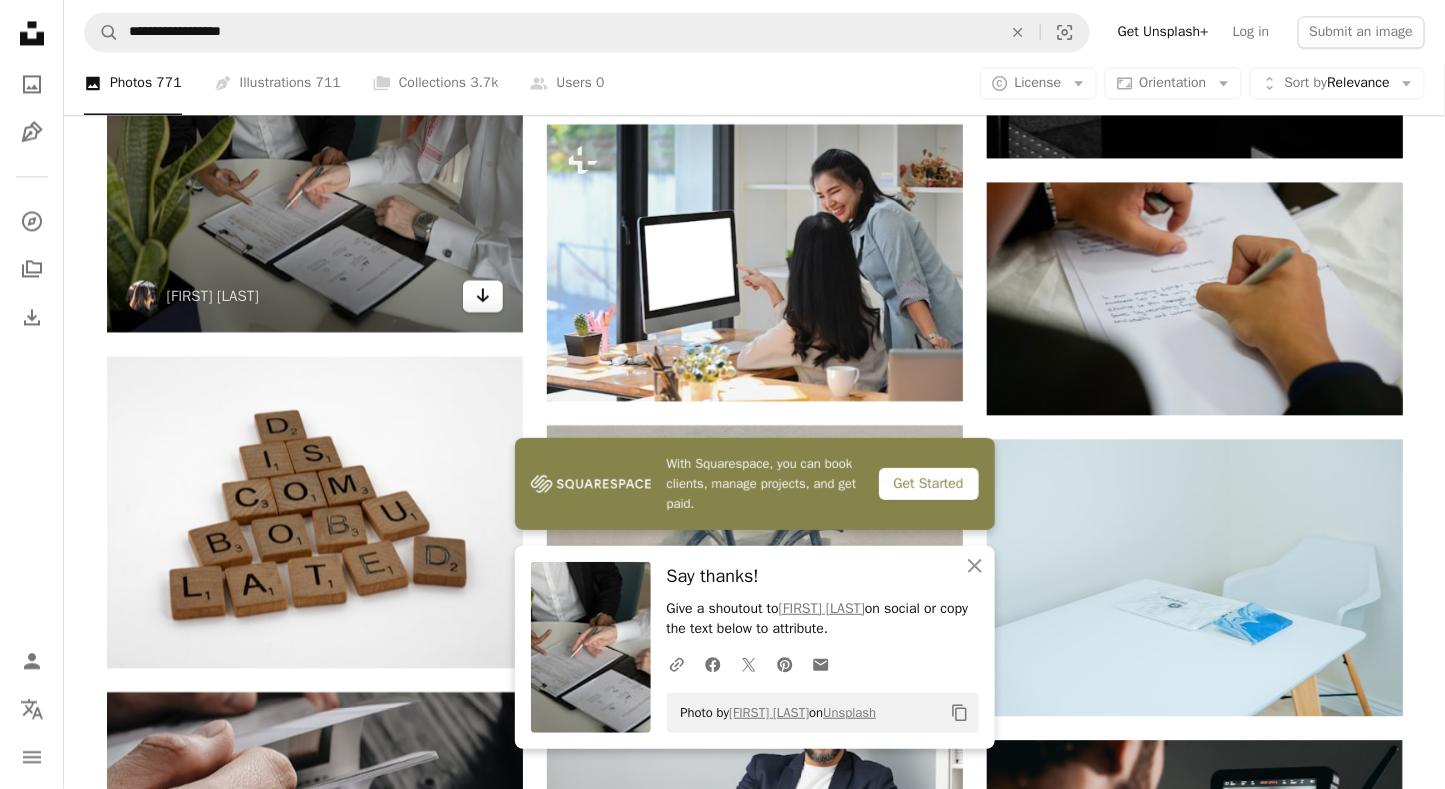 scroll, scrollTop: 7400, scrollLeft: 0, axis: vertical 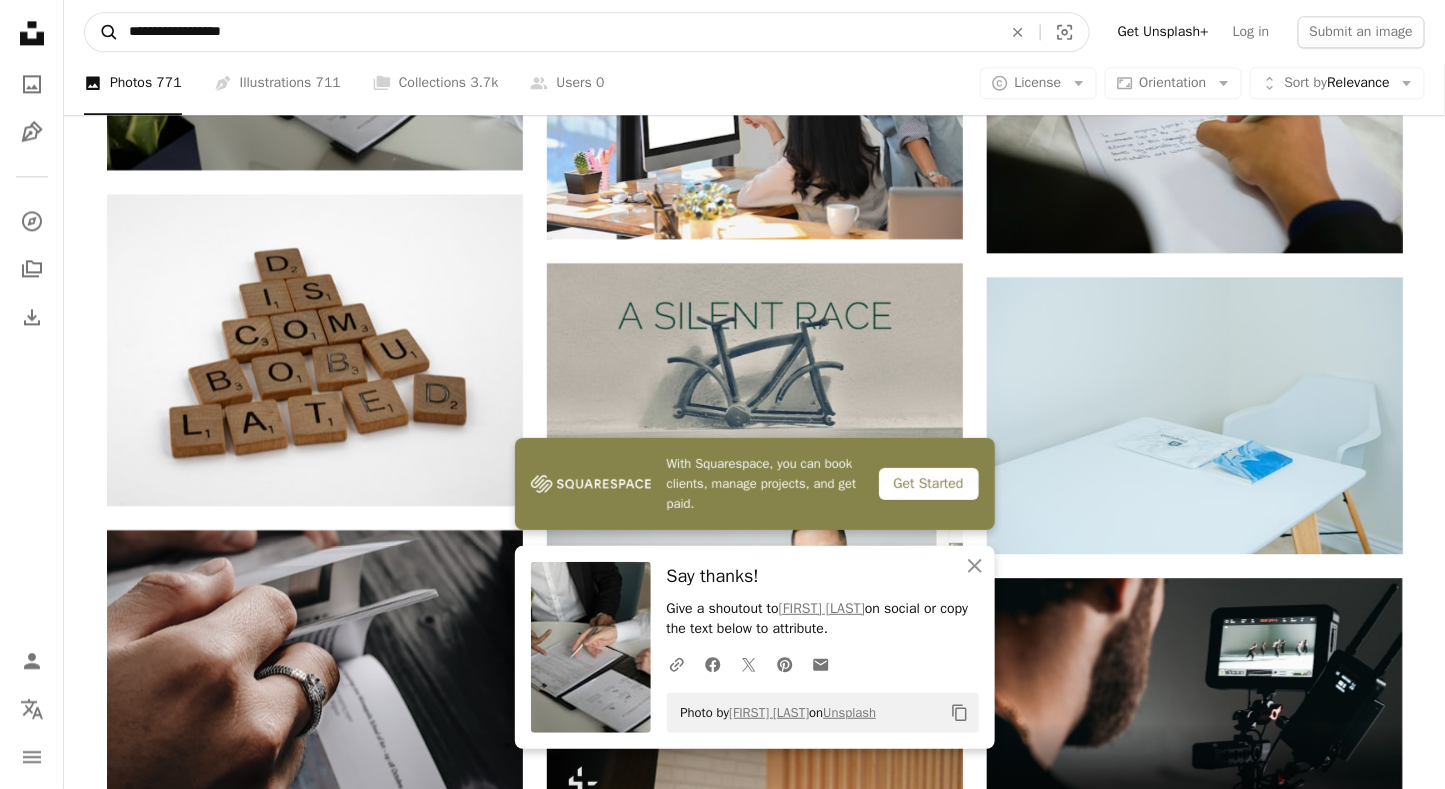 drag, startPoint x: 323, startPoint y: 29, endPoint x: 112, endPoint y: 42, distance: 211.4001 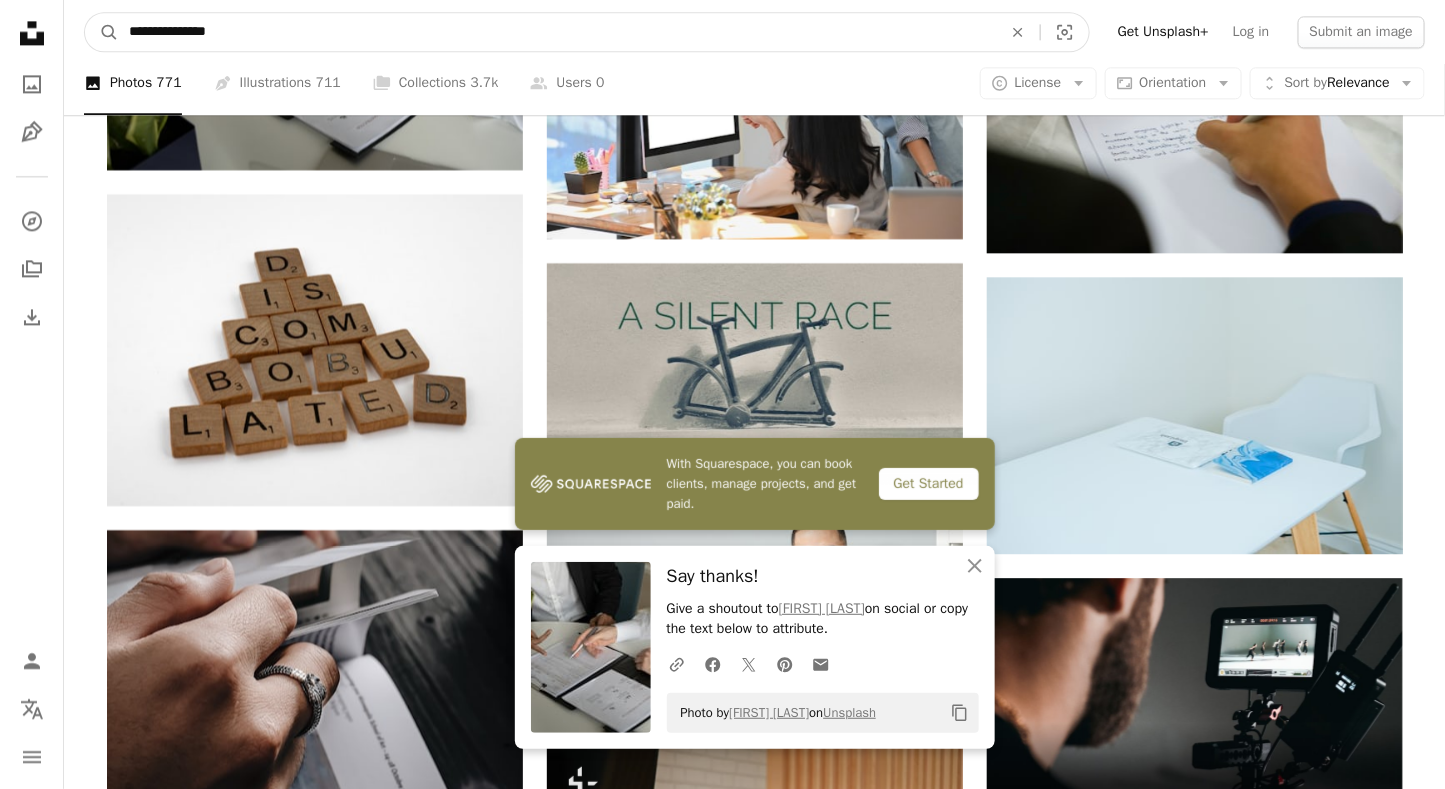 type on "**********" 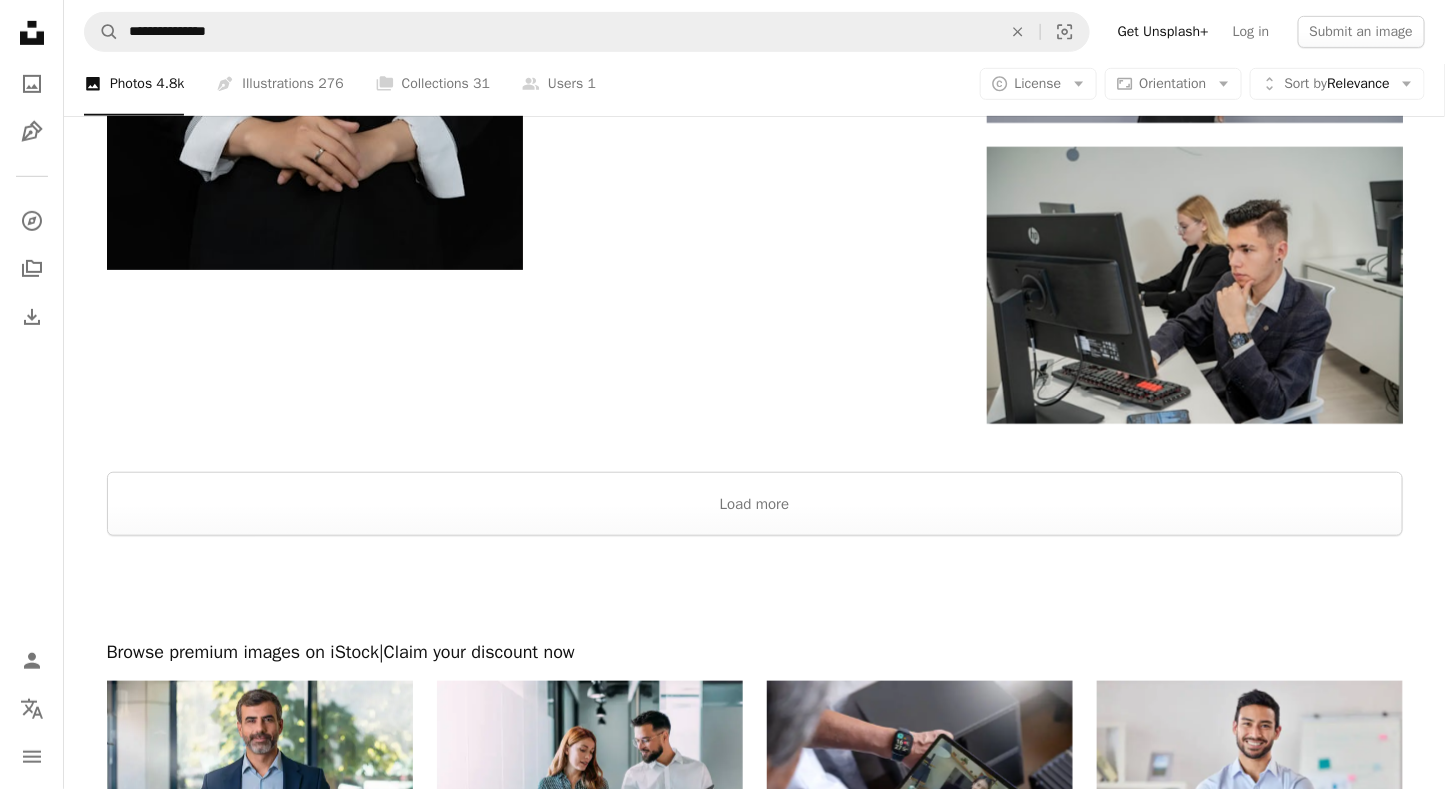 scroll, scrollTop: 3300, scrollLeft: 0, axis: vertical 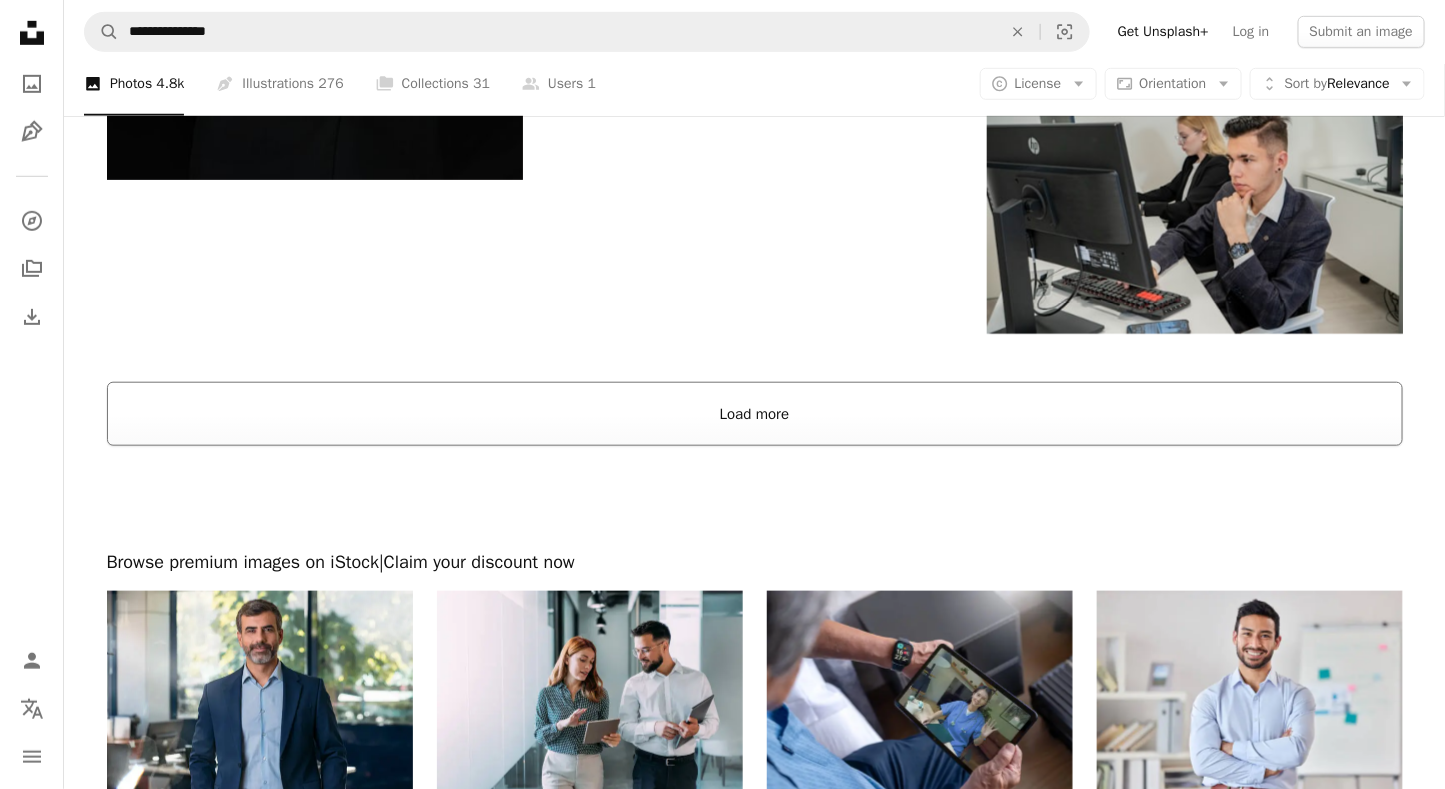 click on "Load more" at bounding box center (755, 414) 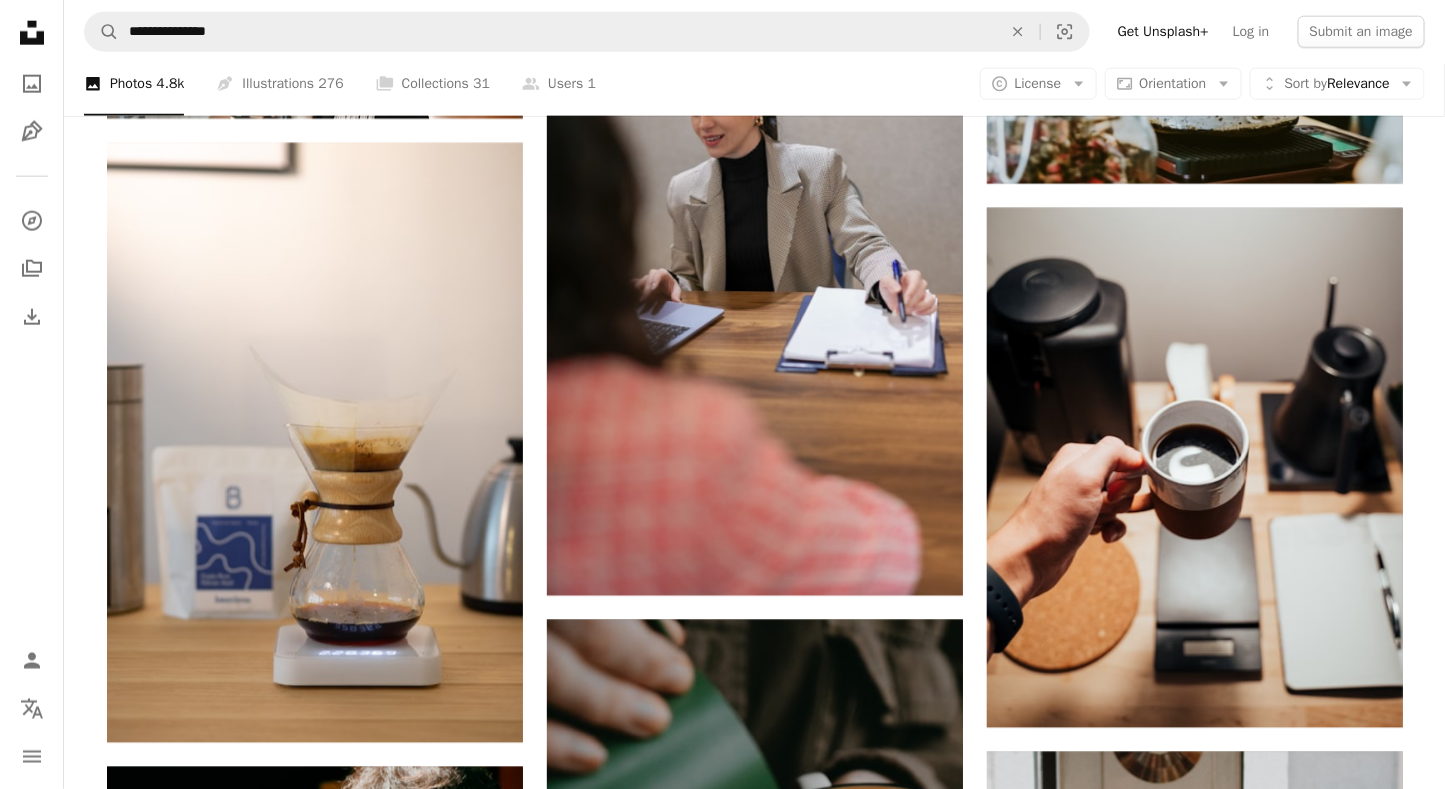 scroll, scrollTop: 23500, scrollLeft: 0, axis: vertical 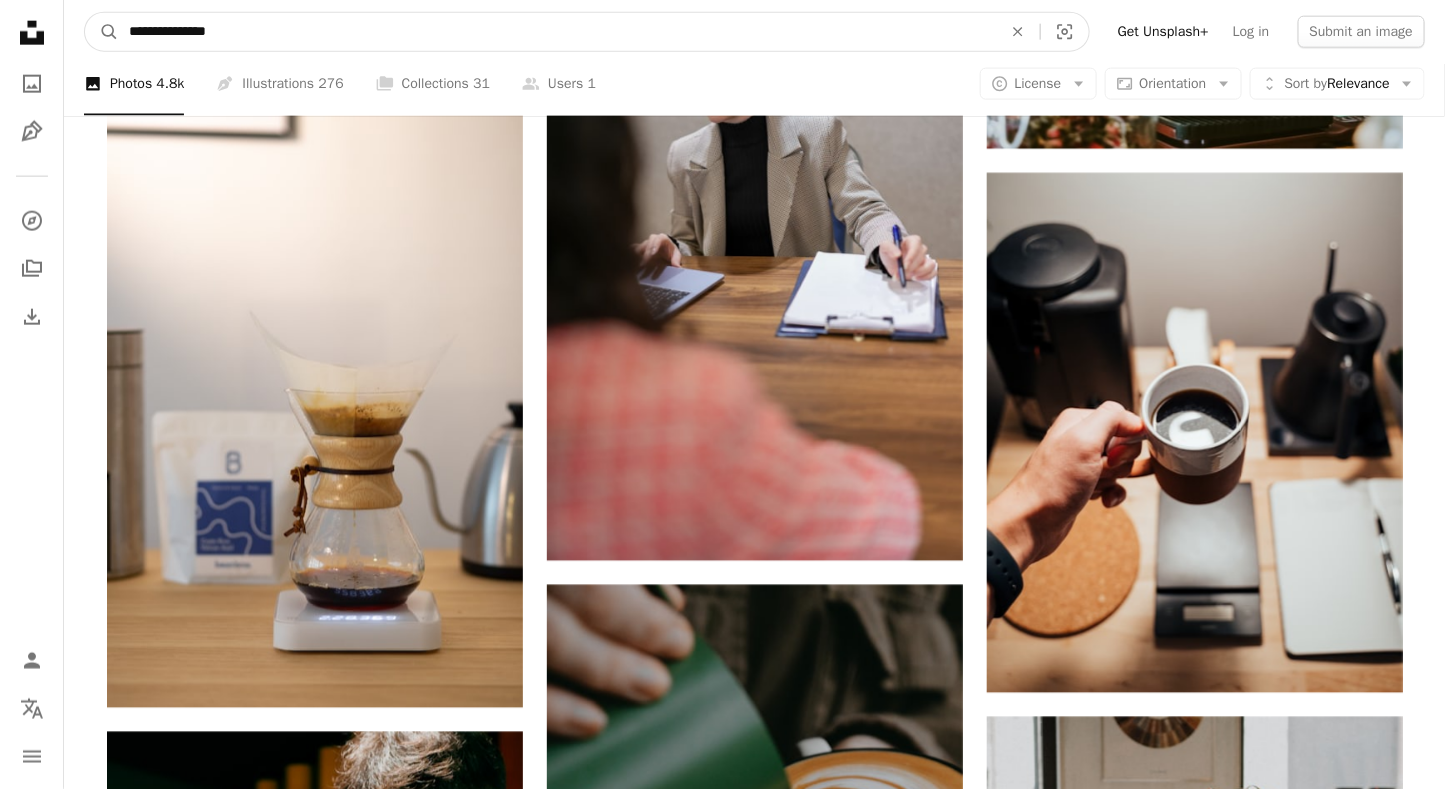 drag, startPoint x: 463, startPoint y: 27, endPoint x: 69, endPoint y: 72, distance: 396.56146 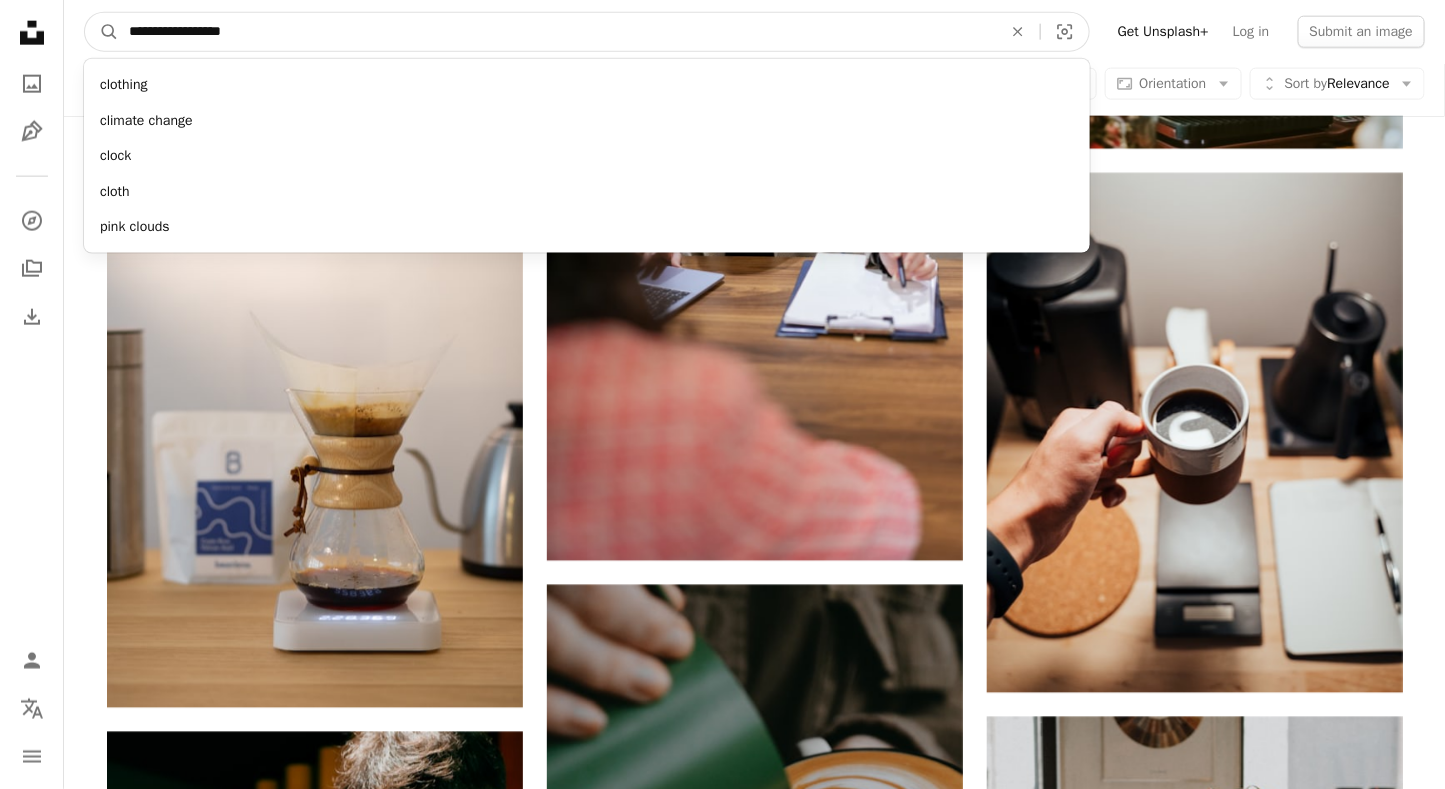 type on "**********" 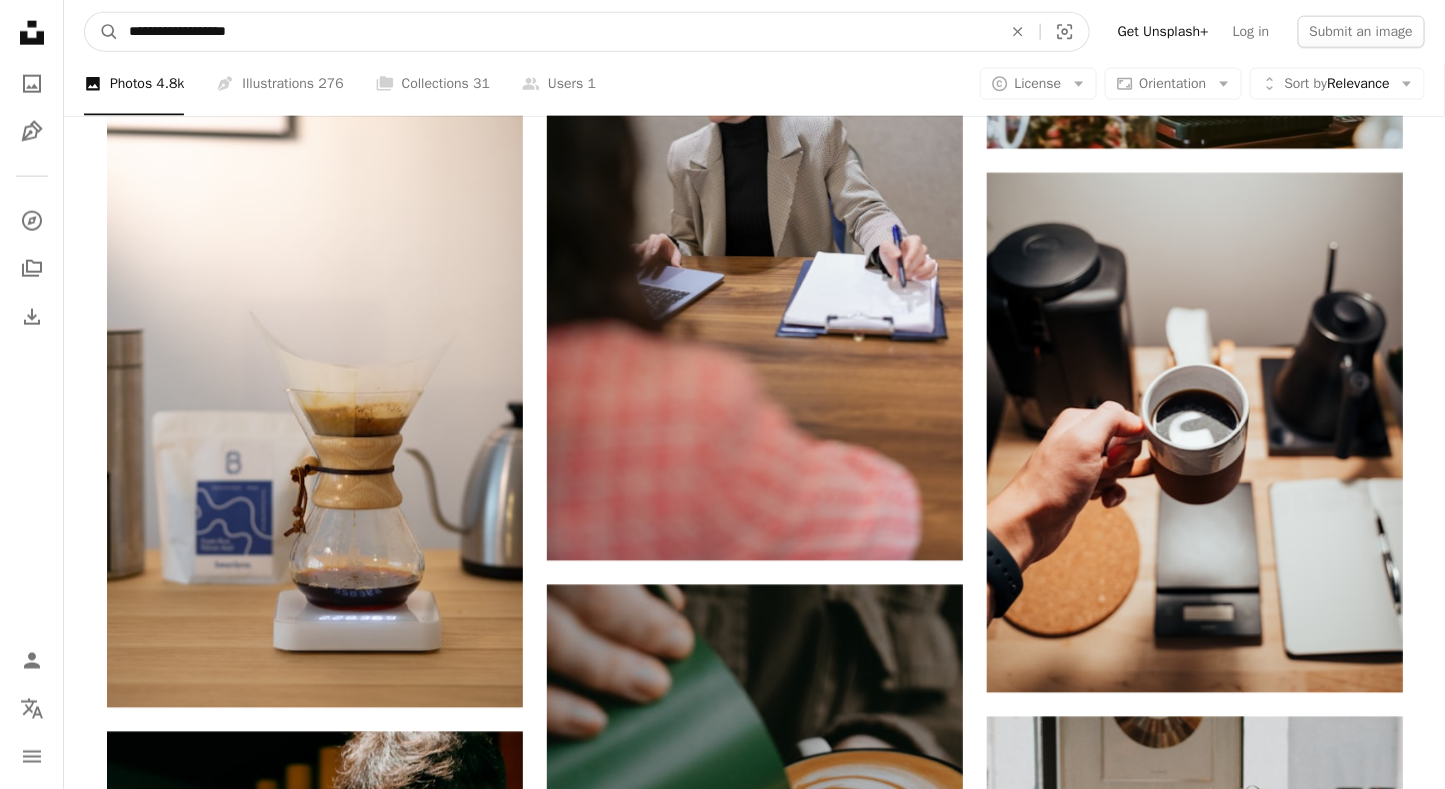 click on "A magnifying glass" at bounding box center (102, 32) 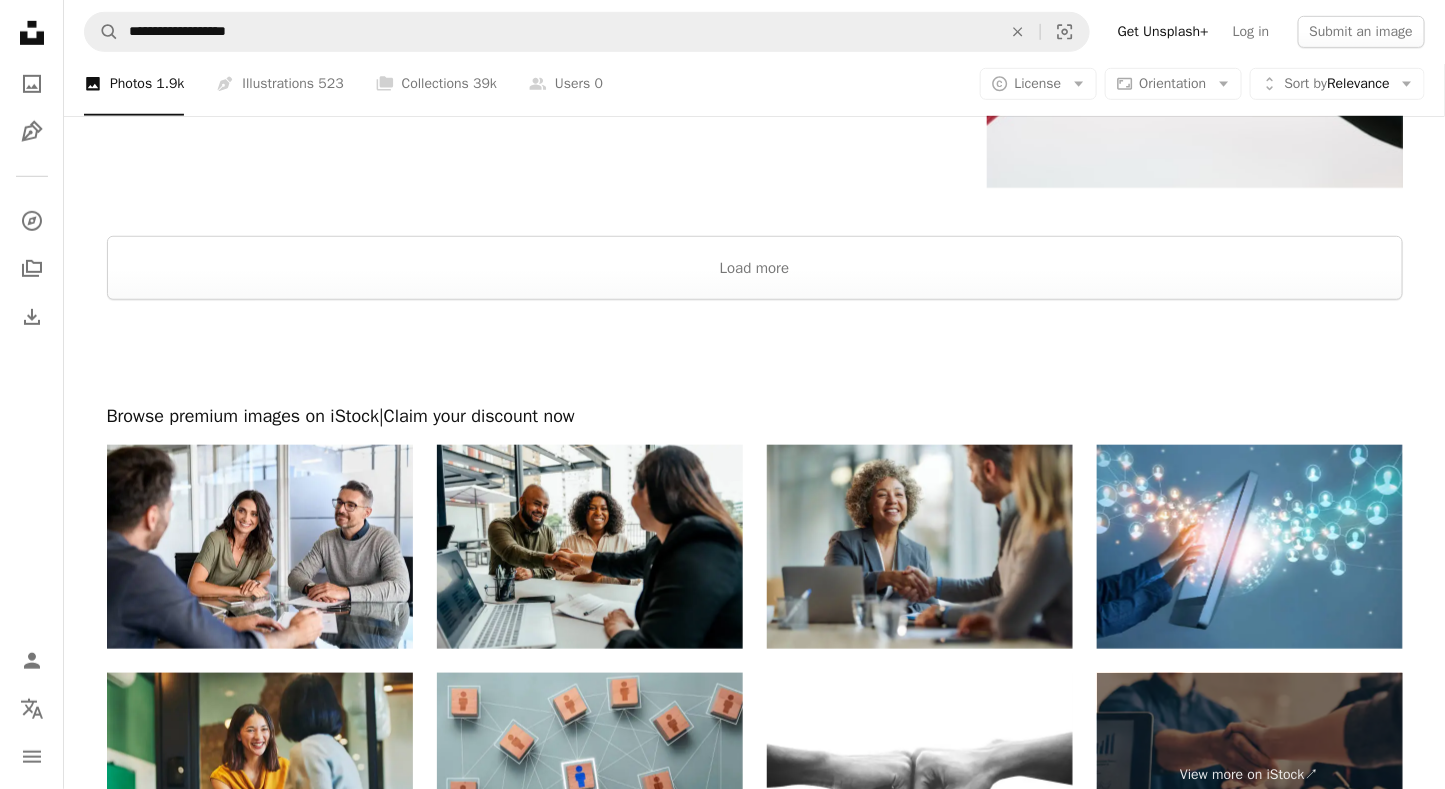 scroll, scrollTop: 3300, scrollLeft: 0, axis: vertical 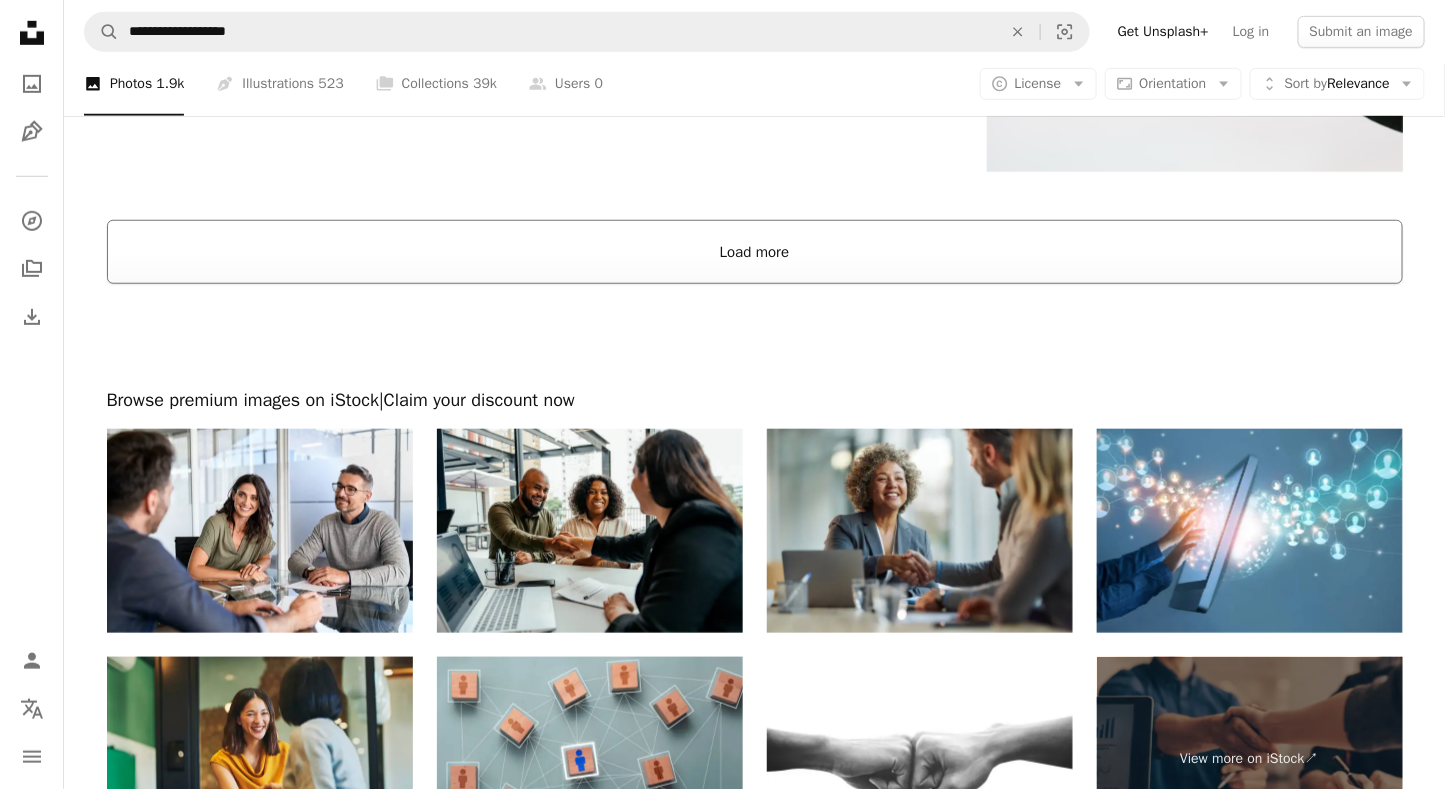 click on "Load more" at bounding box center [755, 252] 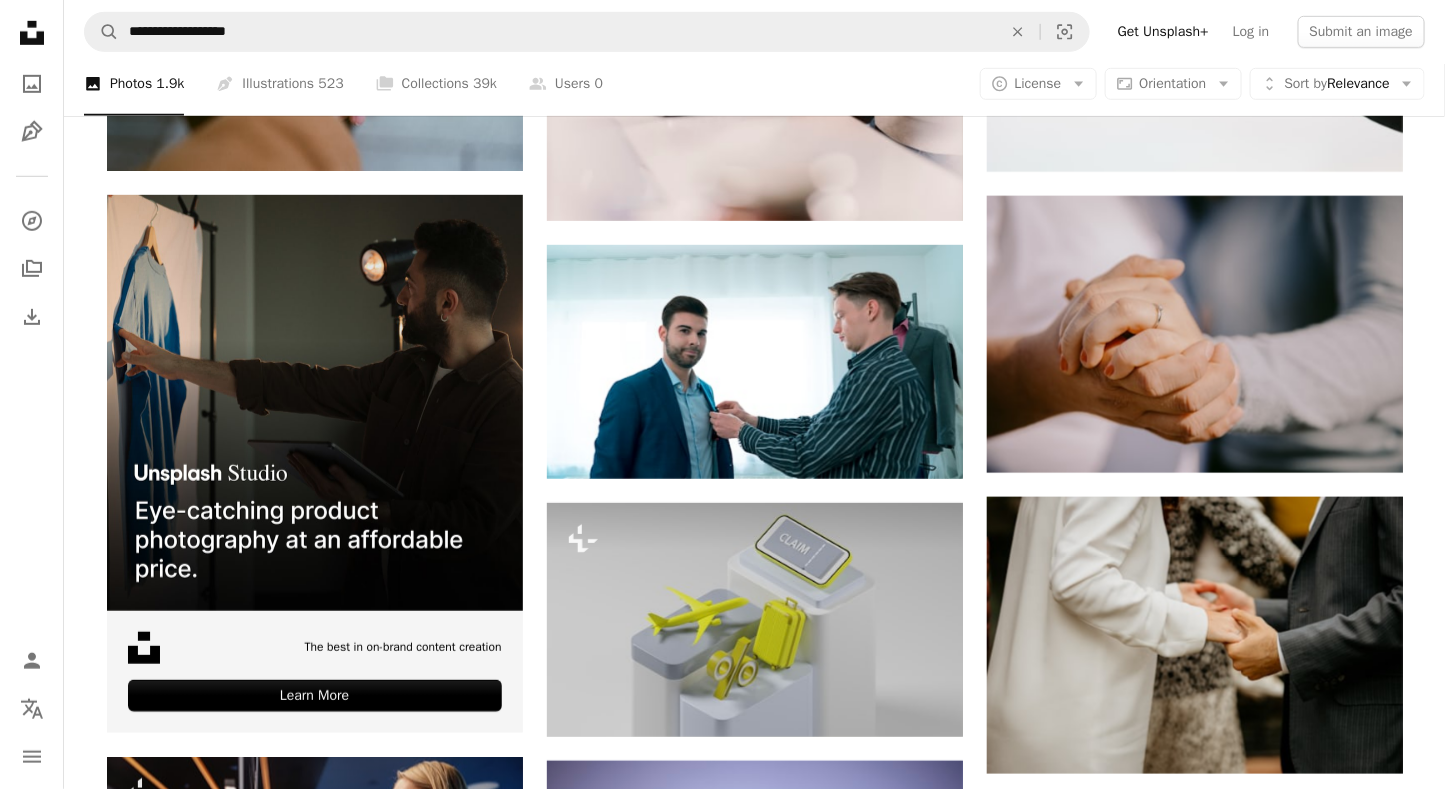 scroll, scrollTop: 3700, scrollLeft: 0, axis: vertical 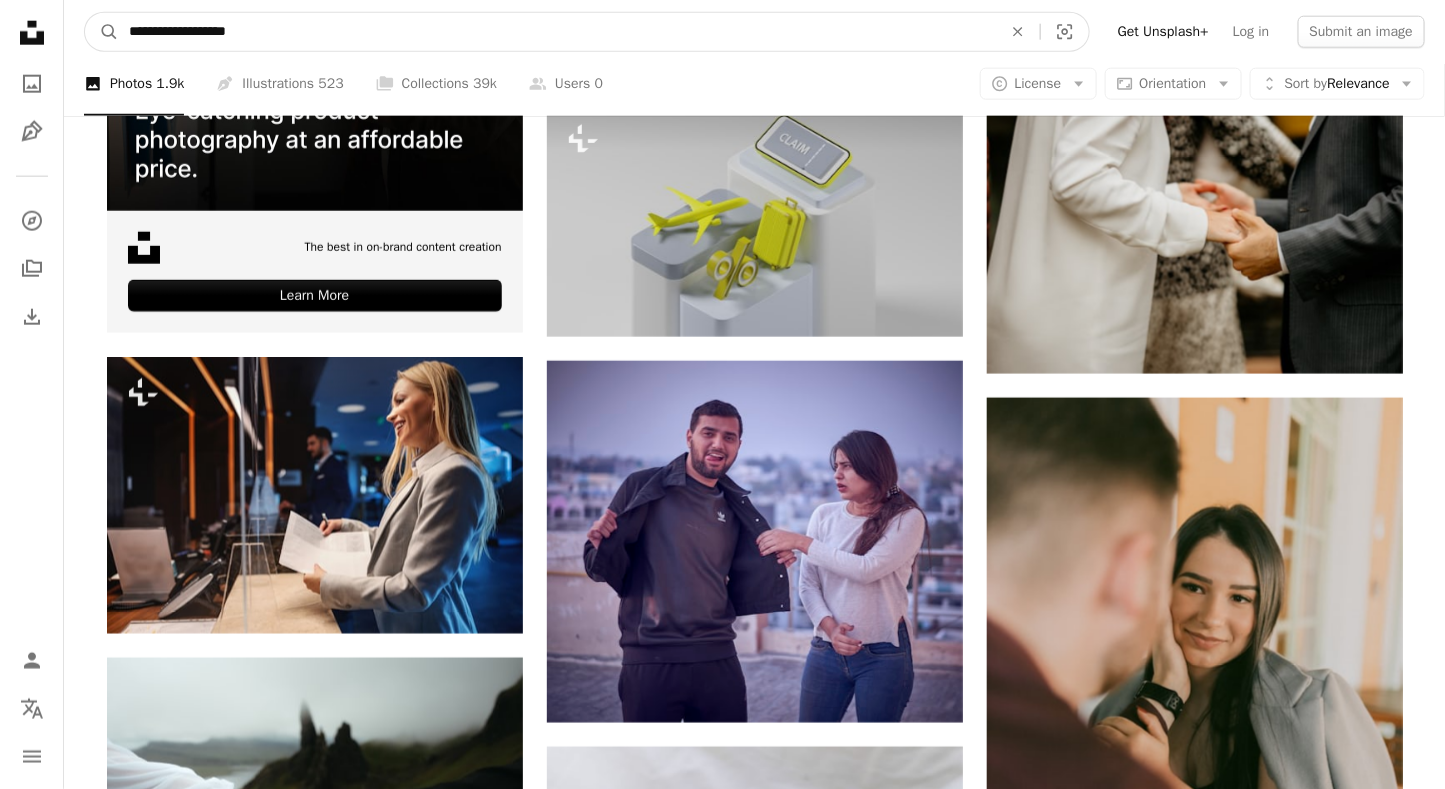 drag, startPoint x: 282, startPoint y: 24, endPoint x: 164, endPoint y: 41, distance: 119.218285 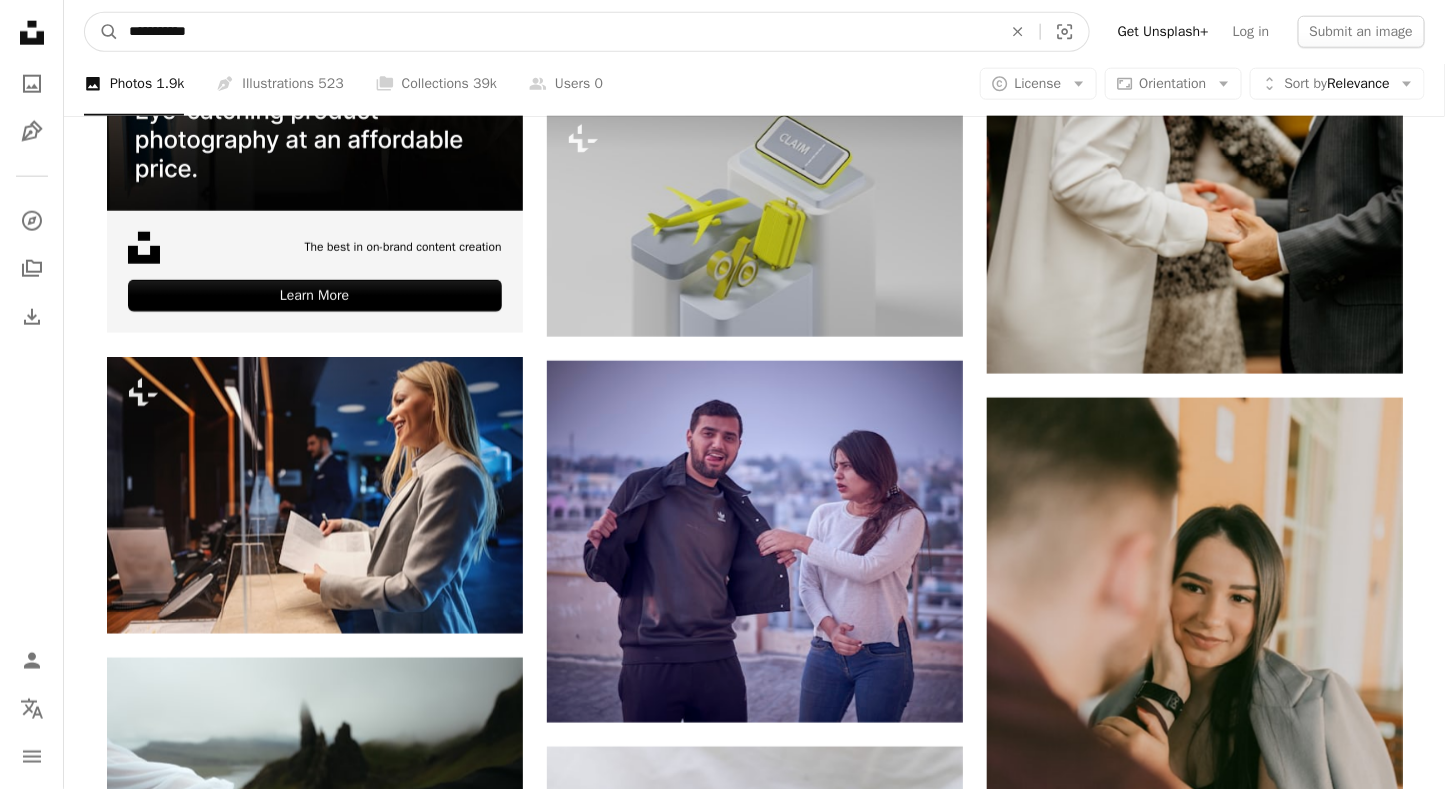 type on "**********" 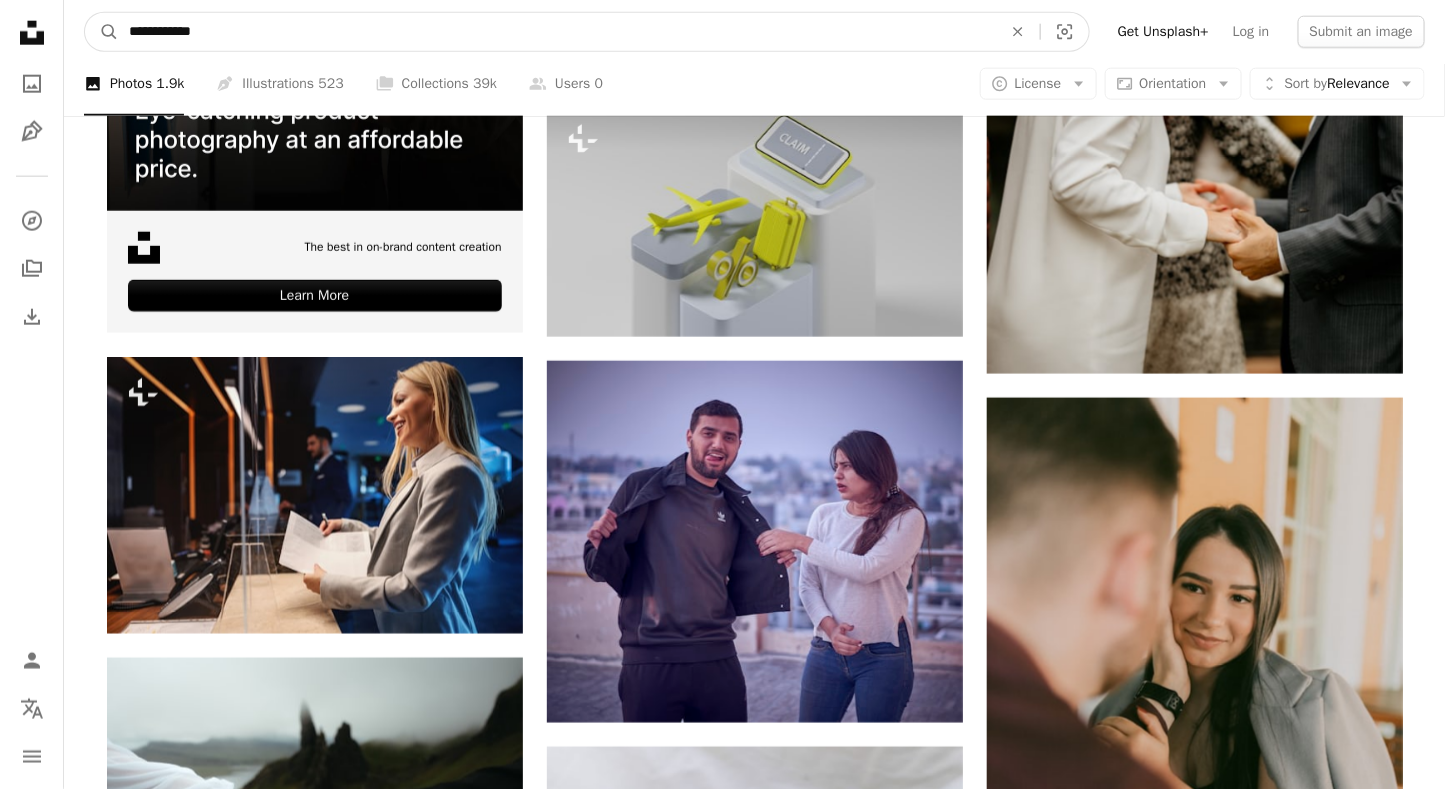 click on "A magnifying glass" at bounding box center (102, 32) 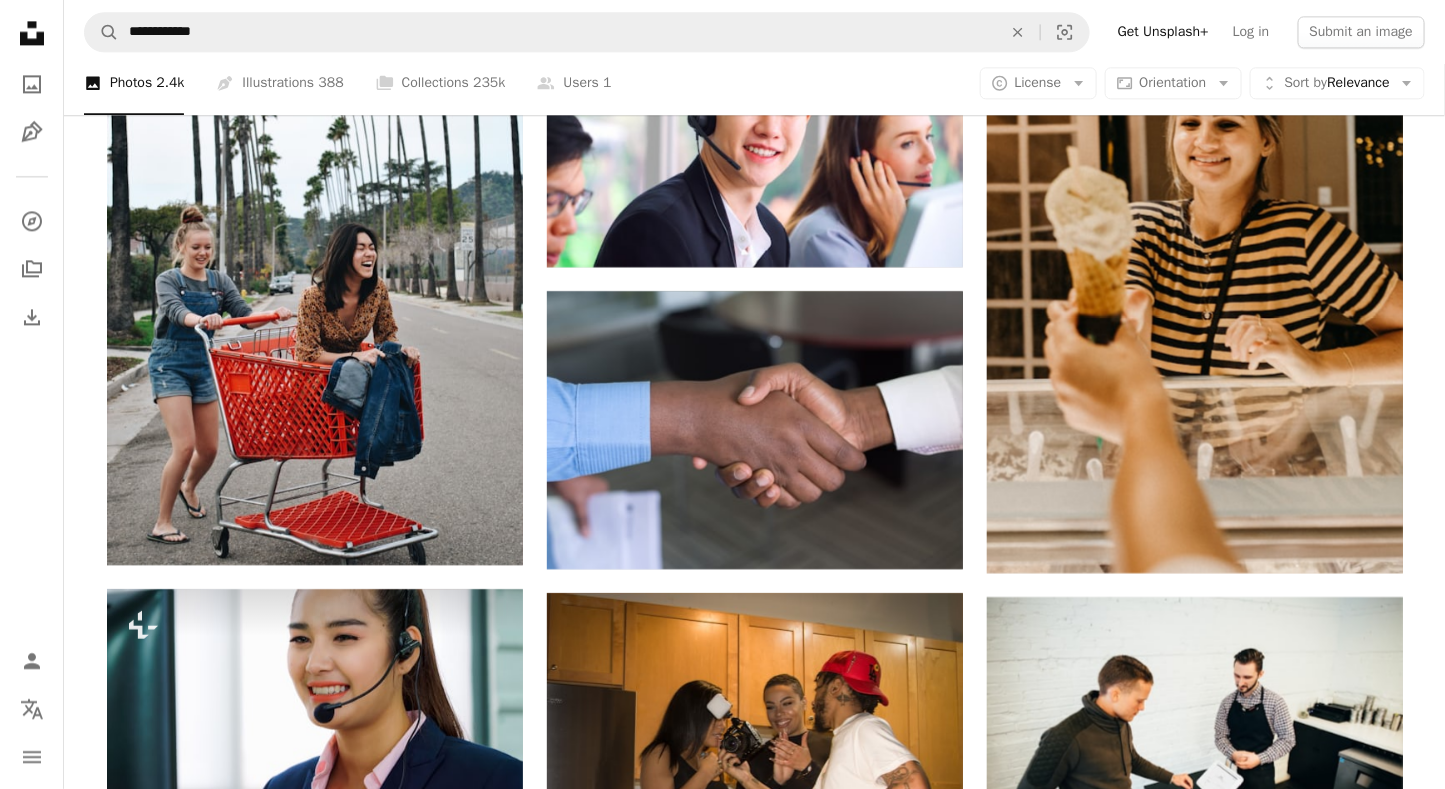 scroll, scrollTop: 1999, scrollLeft: 0, axis: vertical 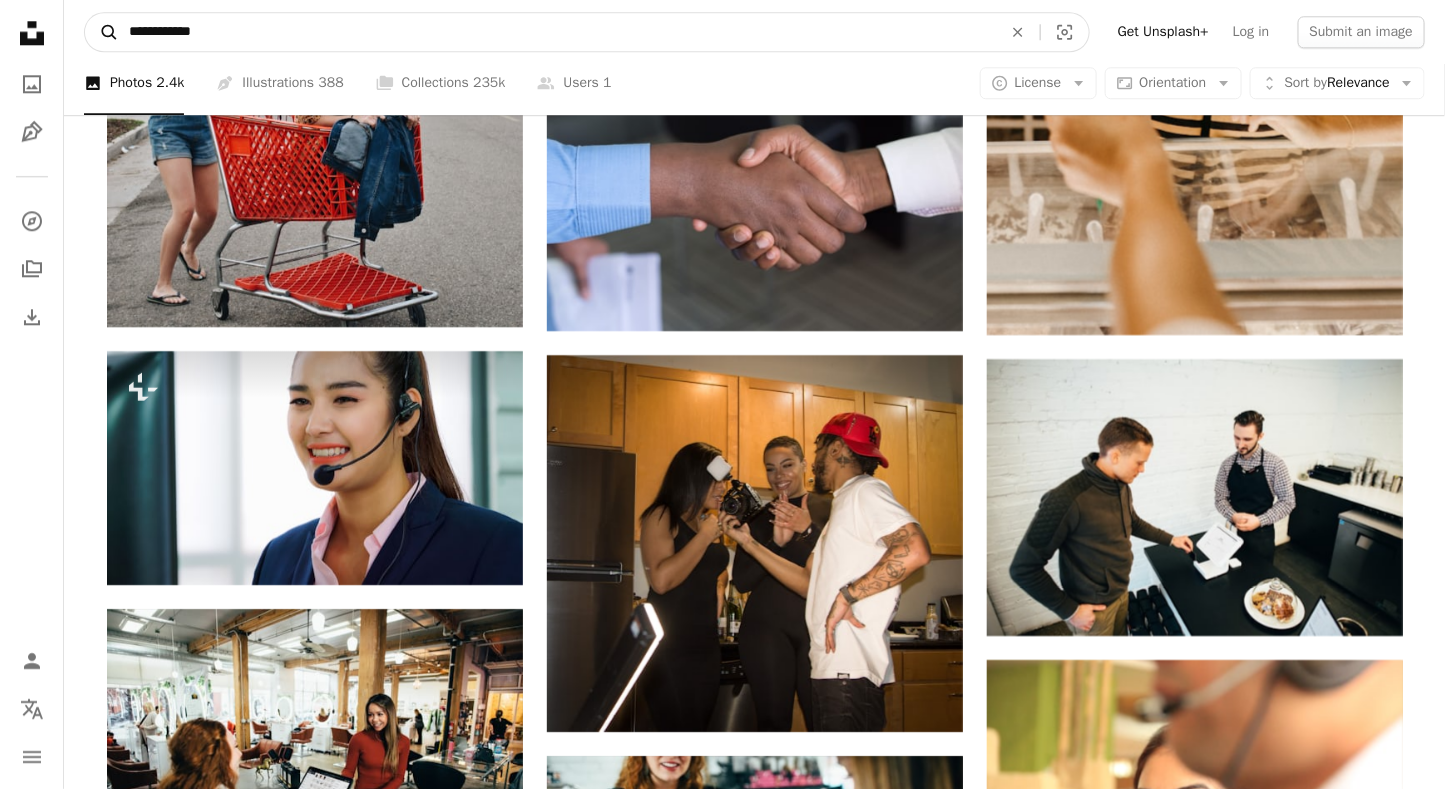 drag, startPoint x: 218, startPoint y: 34, endPoint x: 96, endPoint y: 29, distance: 122.10242 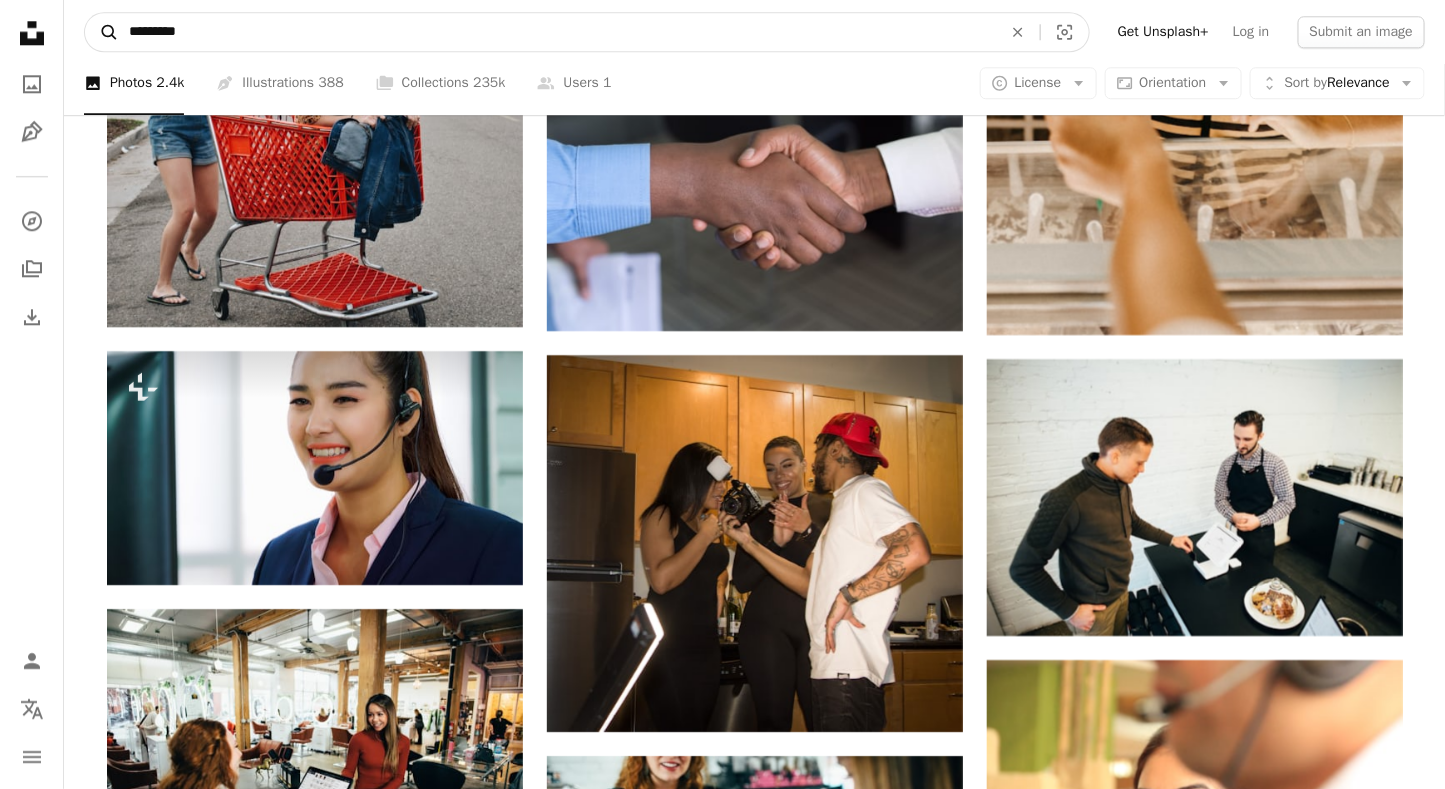 type on "**********" 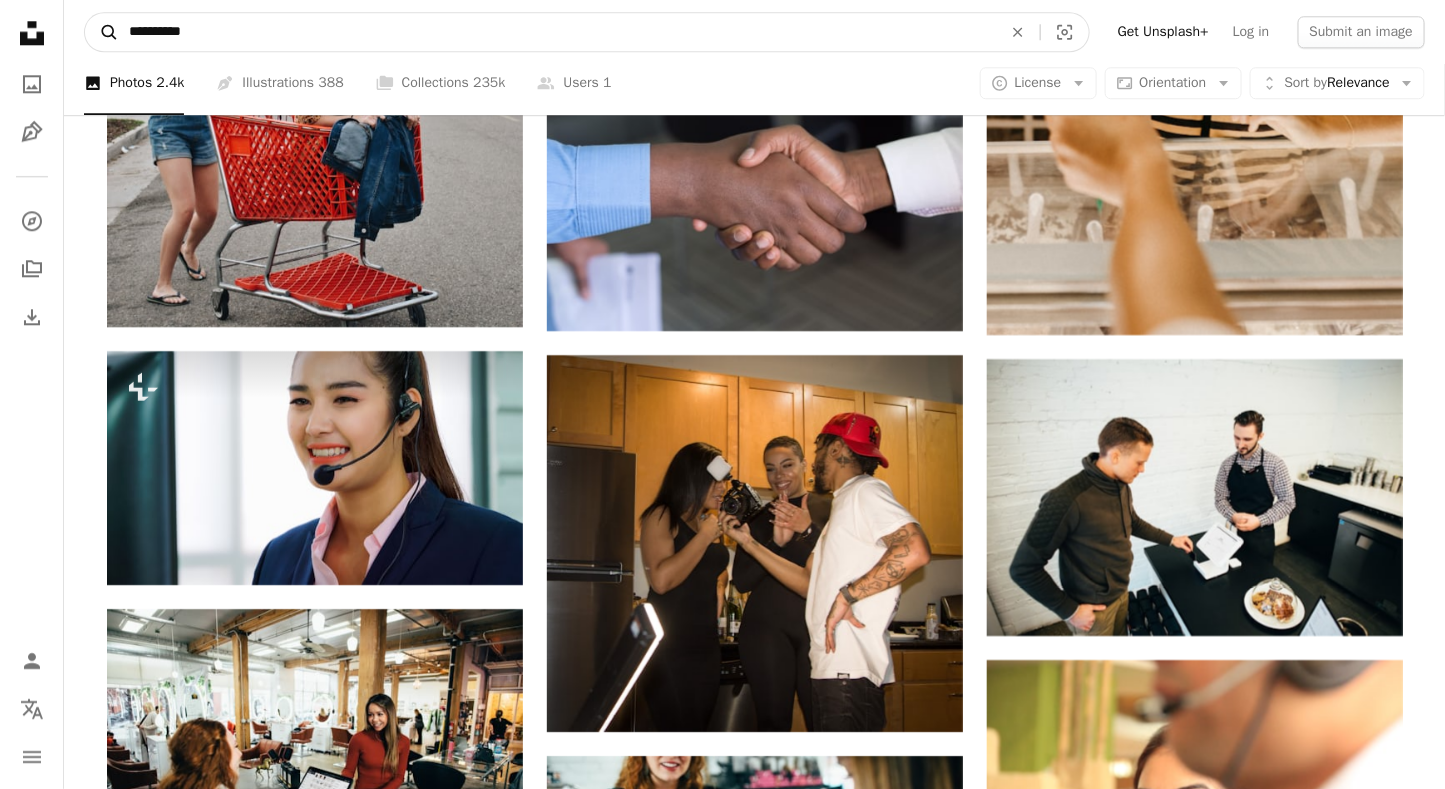 click on "A magnifying glass" at bounding box center [102, 32] 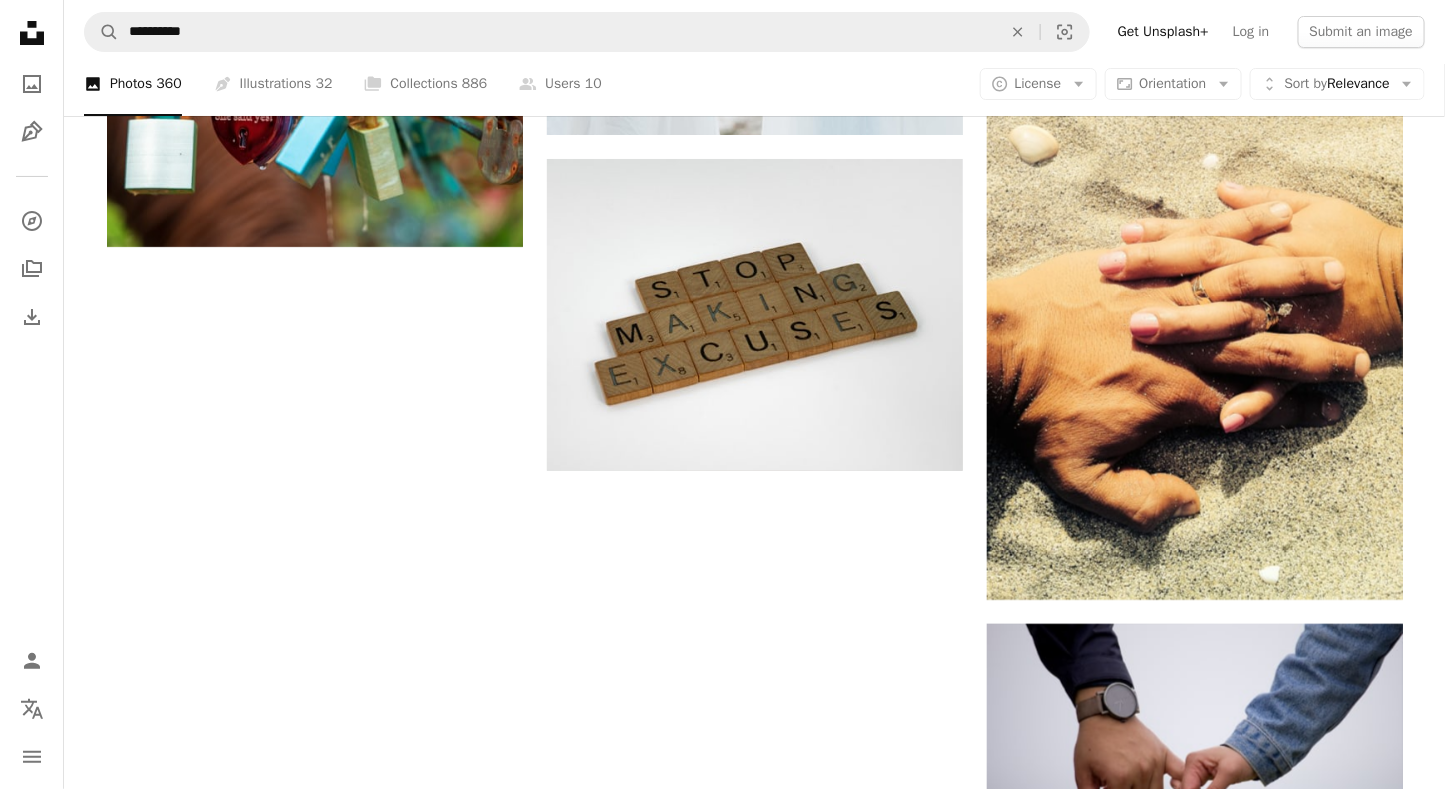 scroll, scrollTop: 3300, scrollLeft: 0, axis: vertical 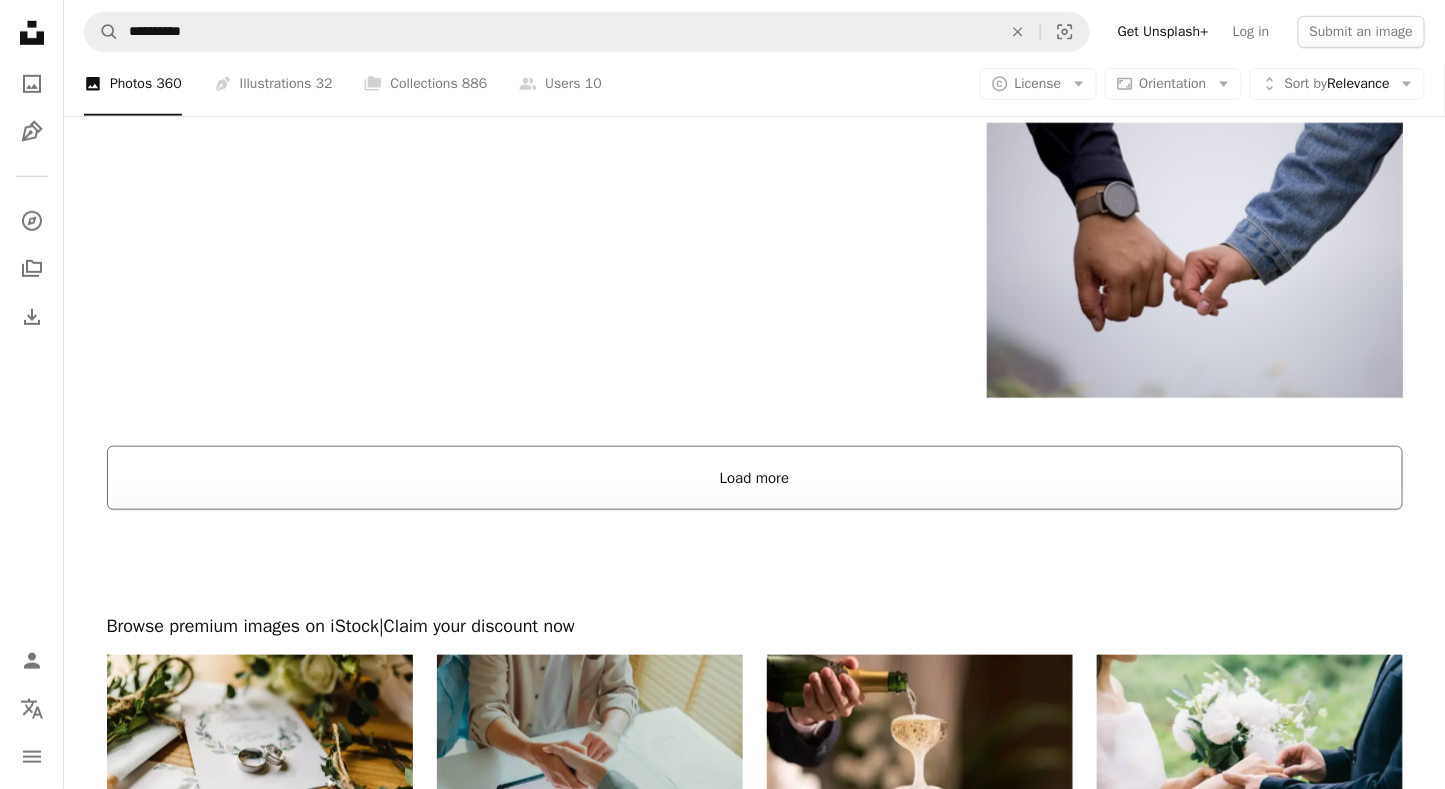 click on "Load more" at bounding box center (755, 478) 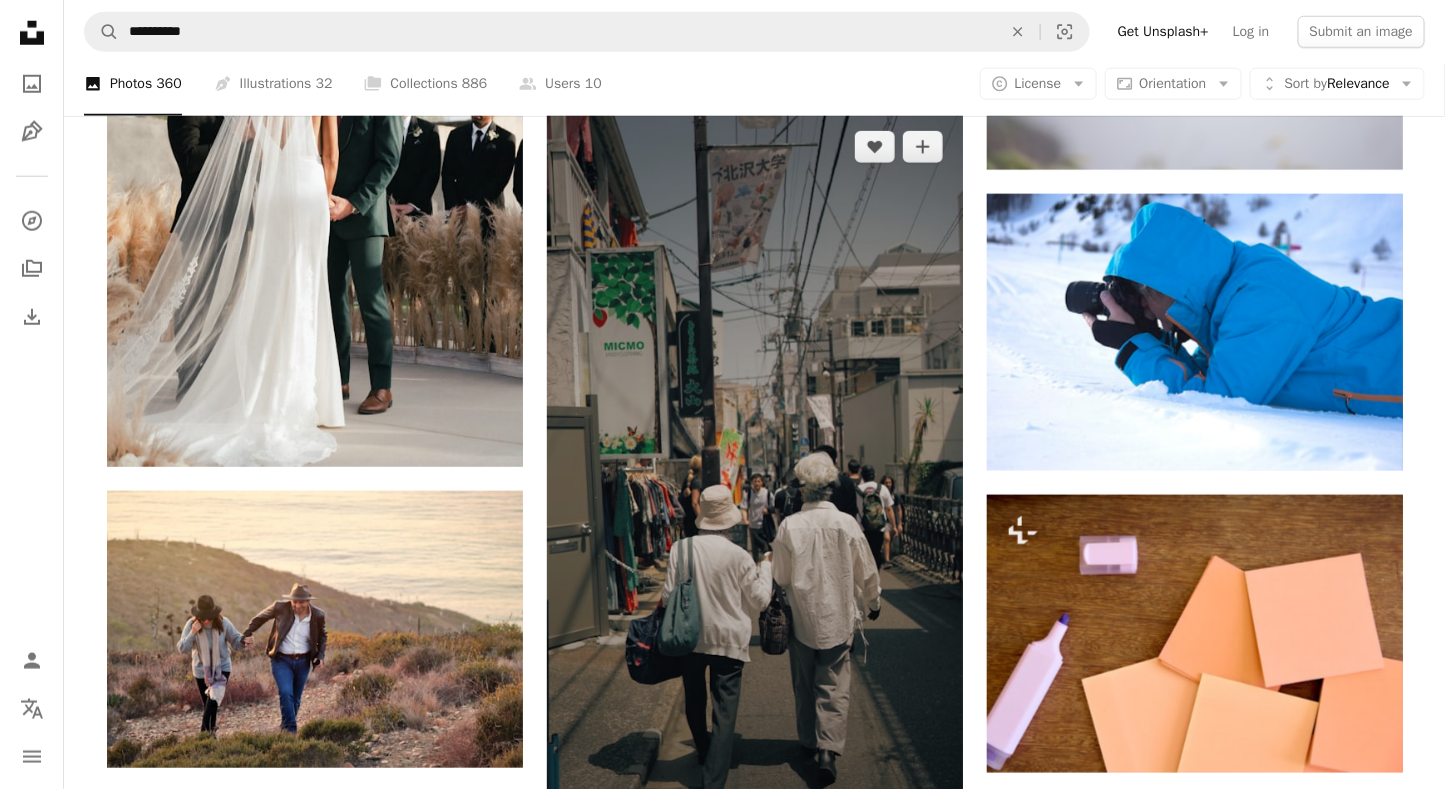 scroll, scrollTop: 3379, scrollLeft: 0, axis: vertical 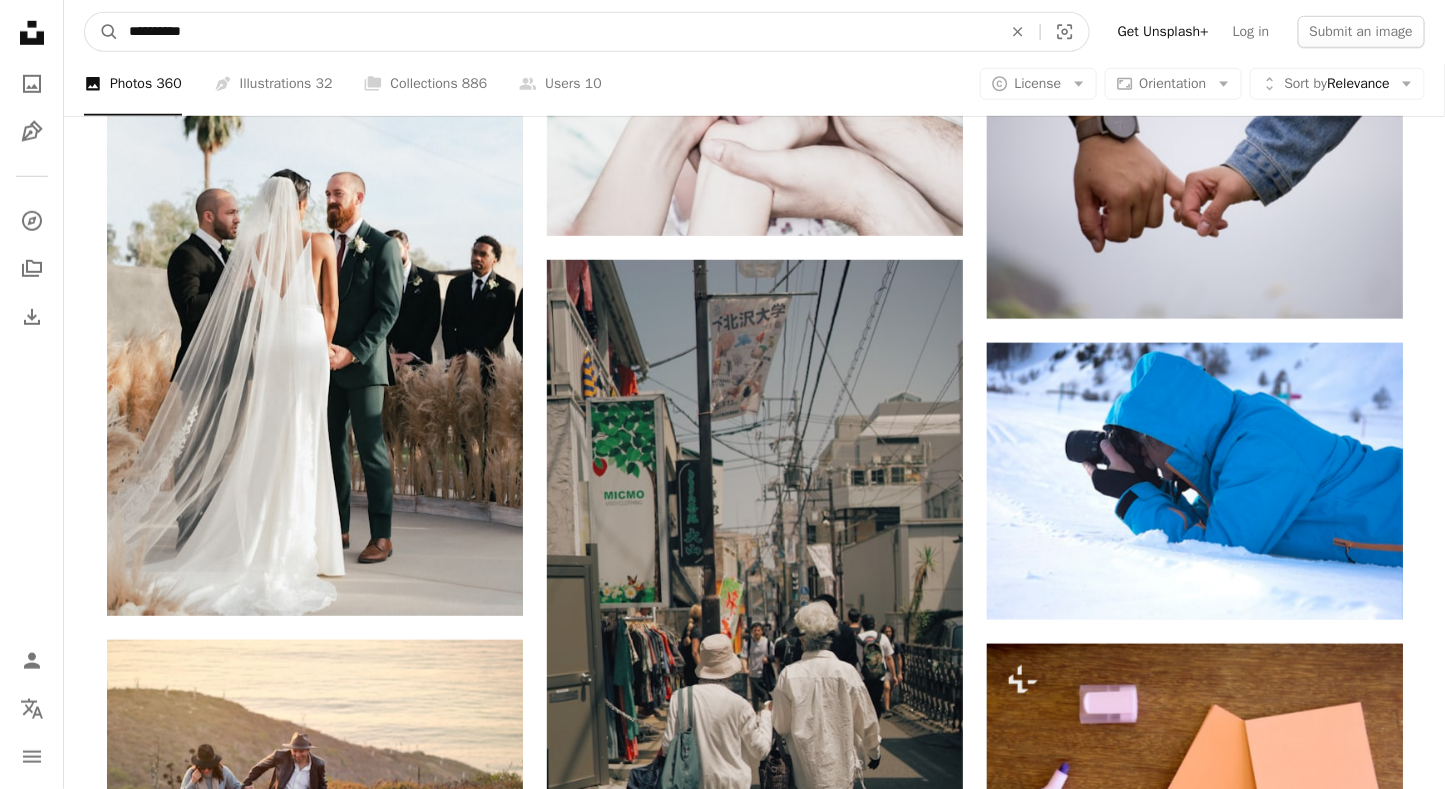 click on "**********" at bounding box center (557, 32) 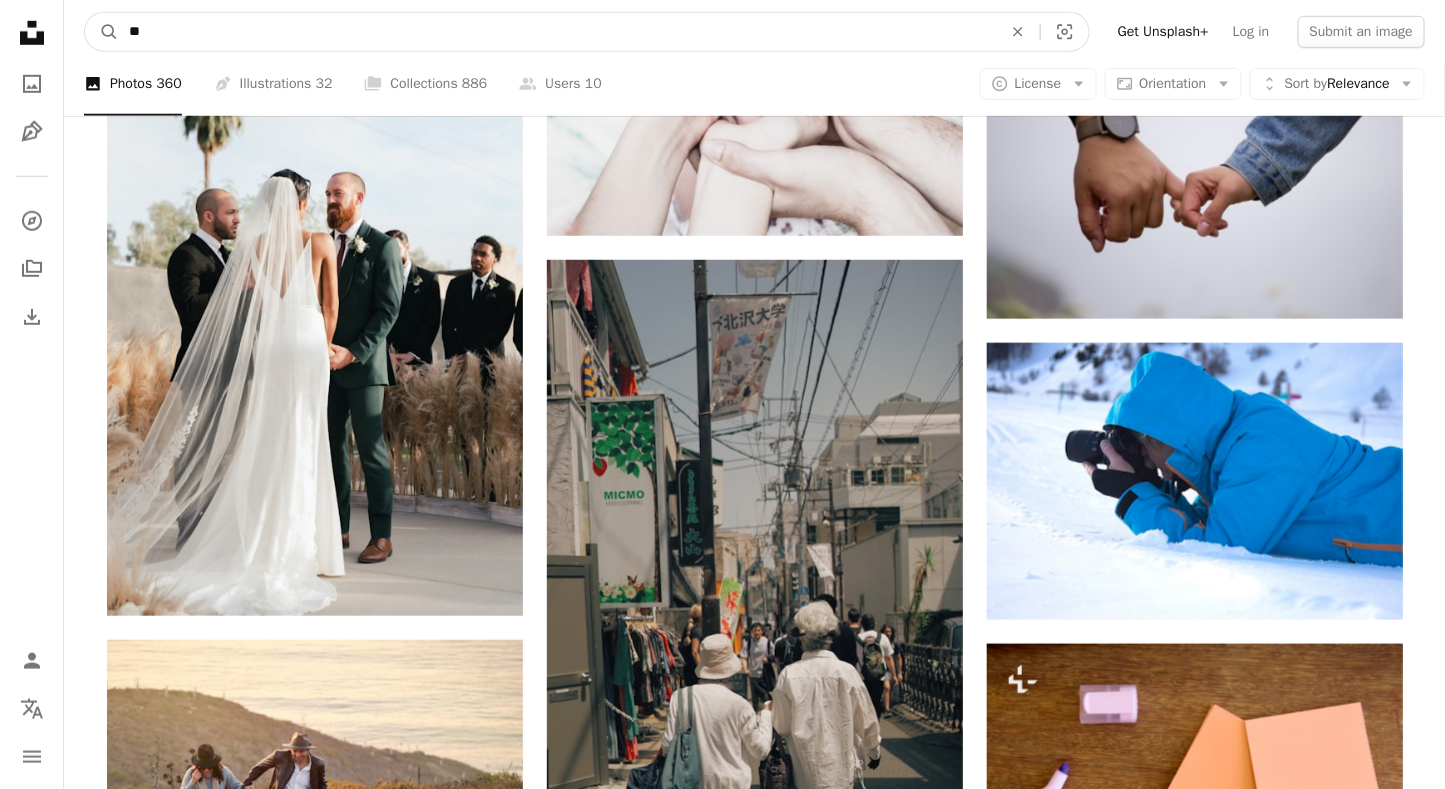 type on "*" 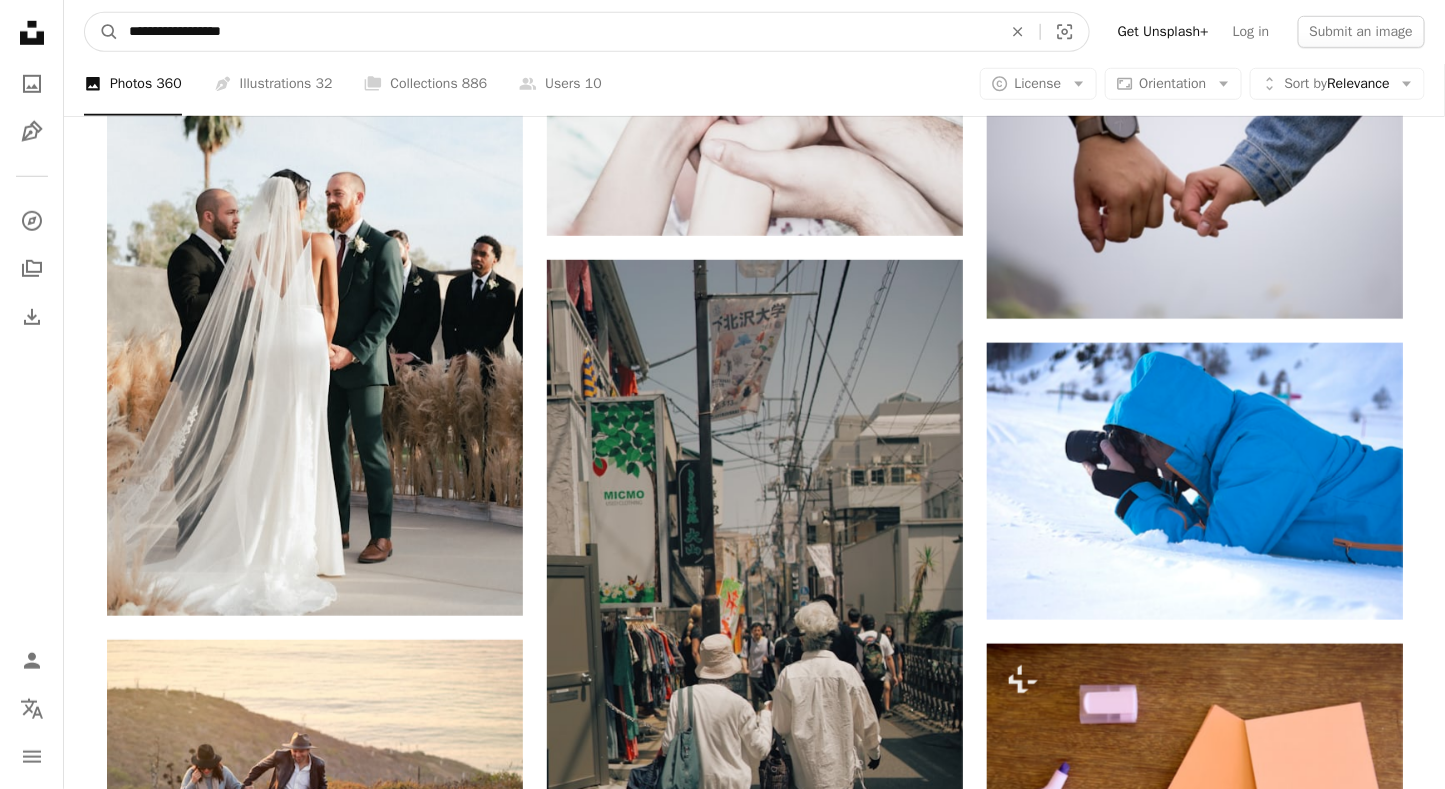 type on "**********" 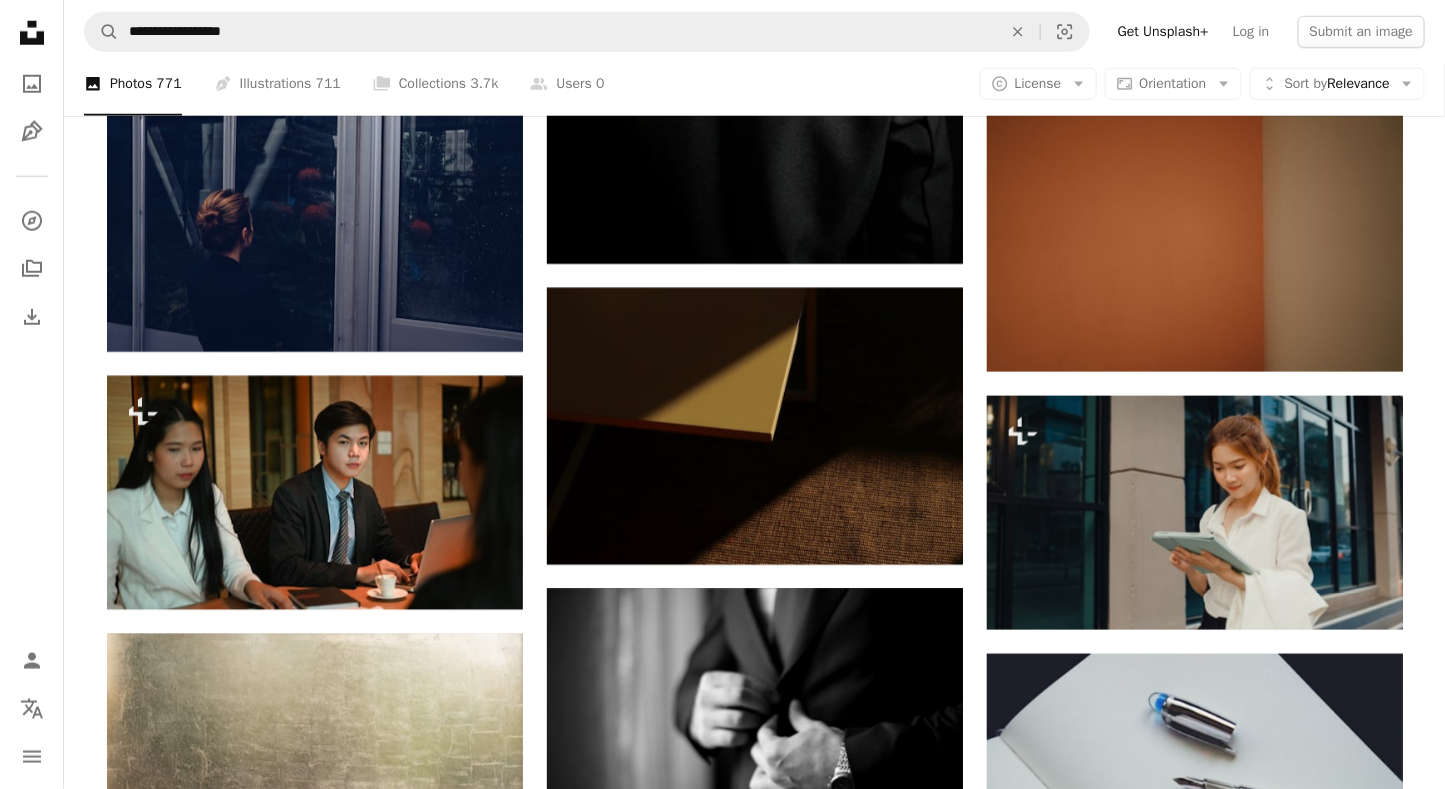 scroll, scrollTop: 57300, scrollLeft: 0, axis: vertical 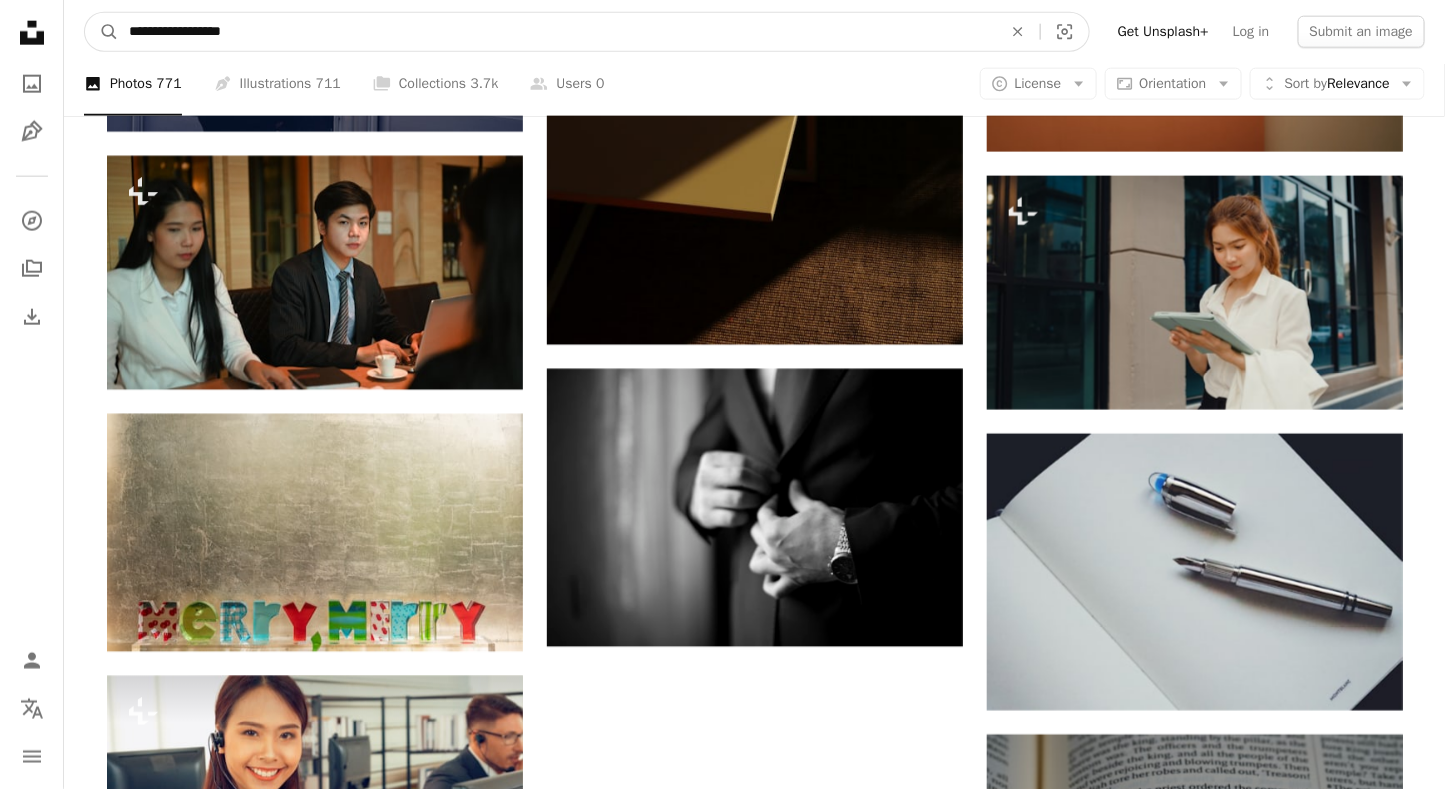 click on "A heart A plus sign [FIRST] [LAST] Available for hire A checkmark inside of a circle Arrow pointing down A heart A heart" at bounding box center (722, -27239) 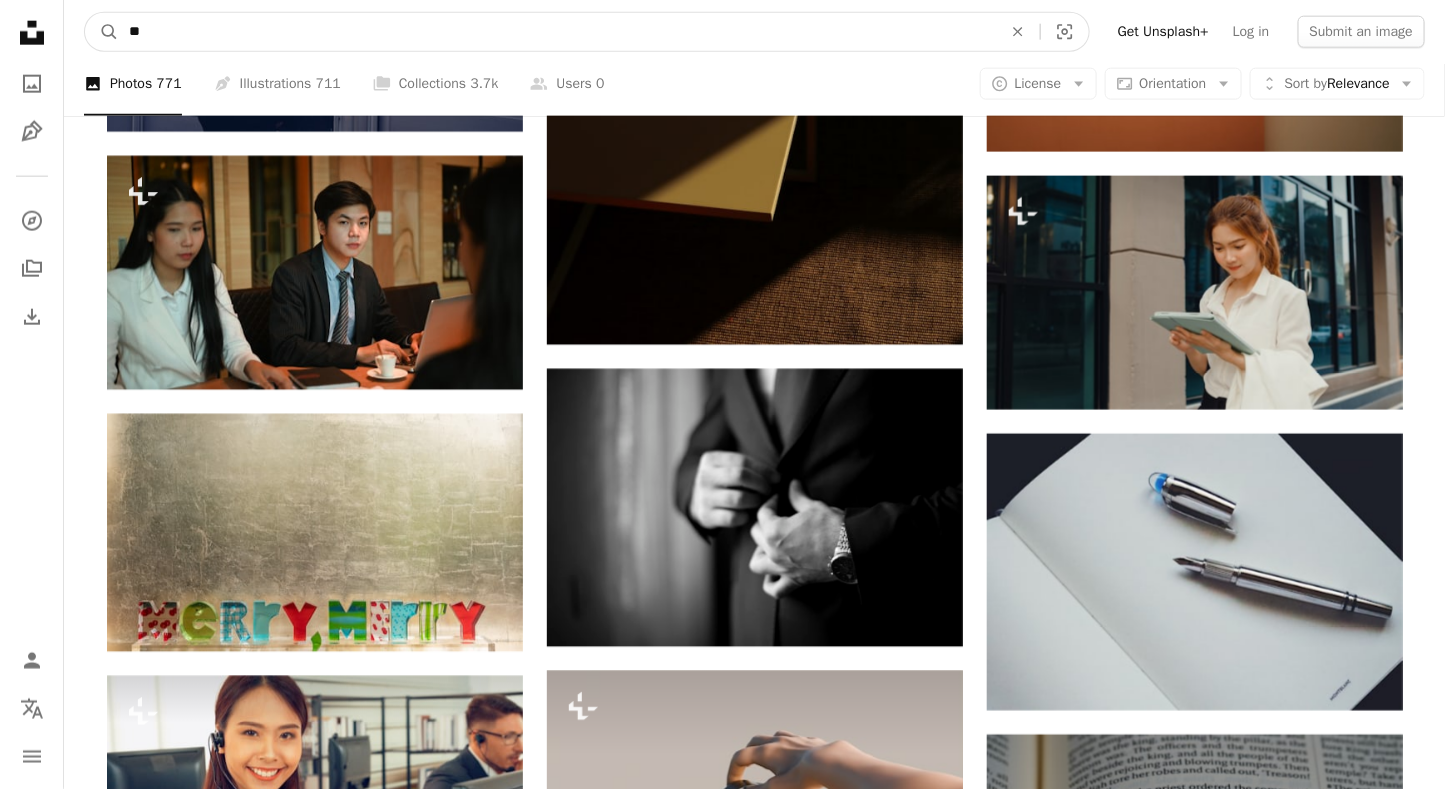 type on "*" 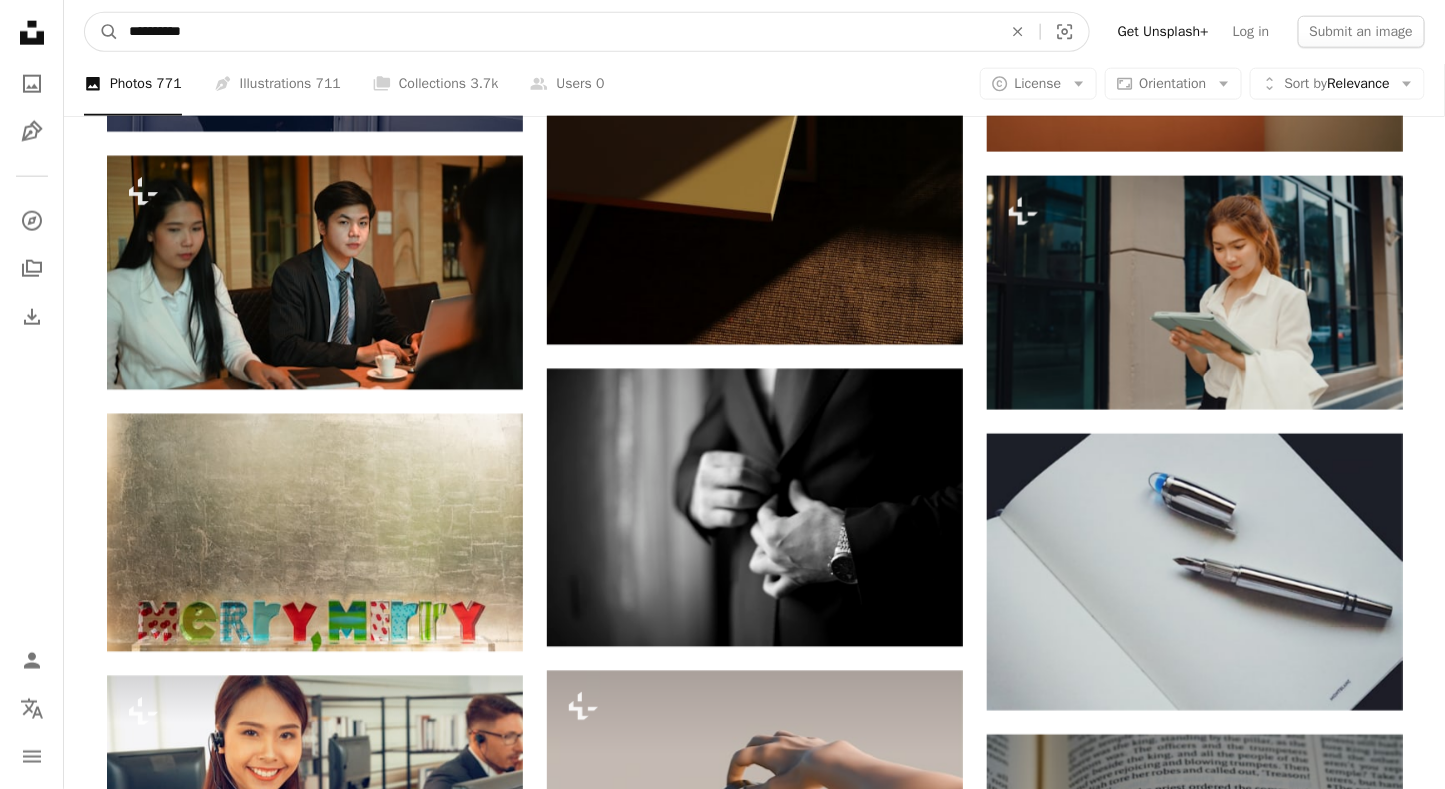 type on "**********" 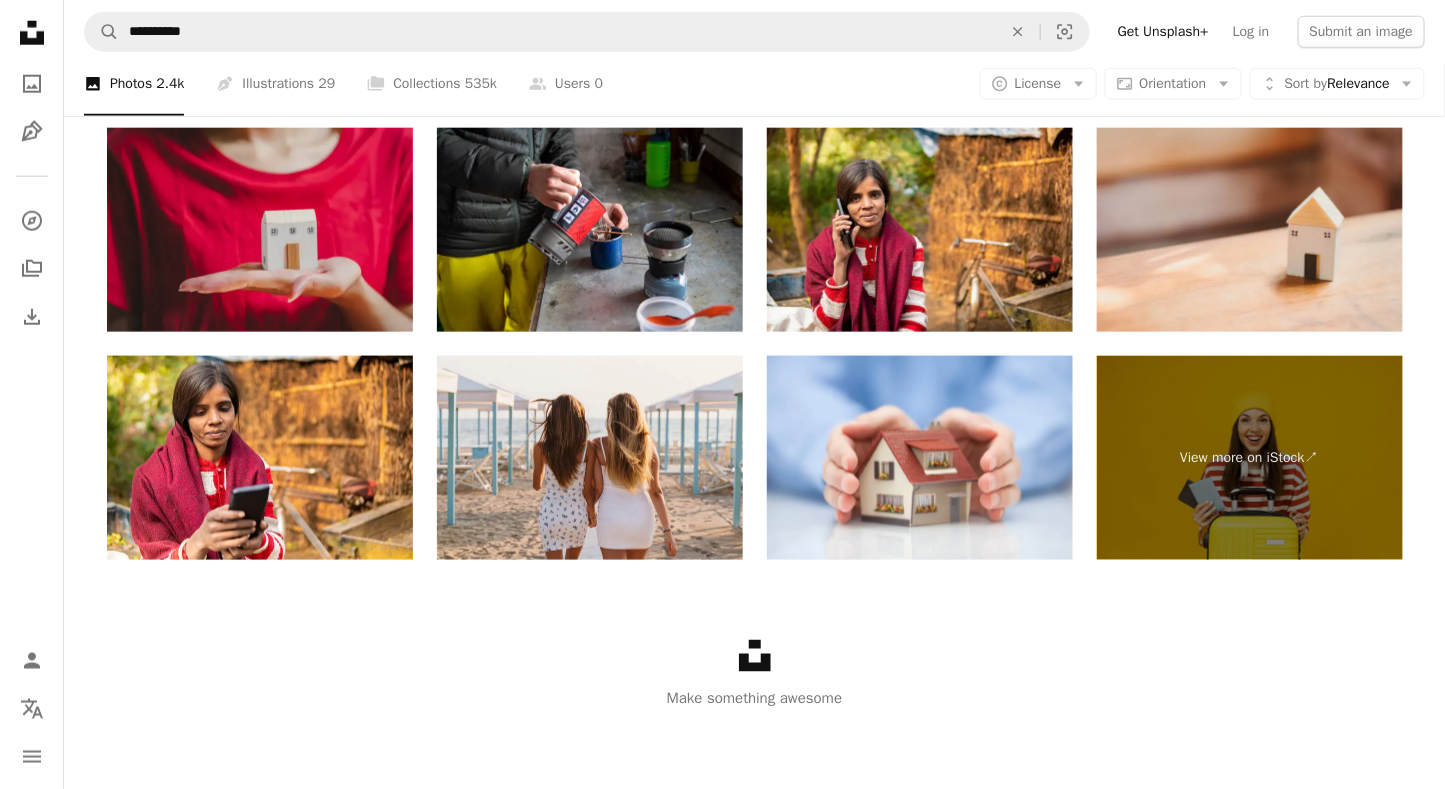 scroll, scrollTop: 3221, scrollLeft: 0, axis: vertical 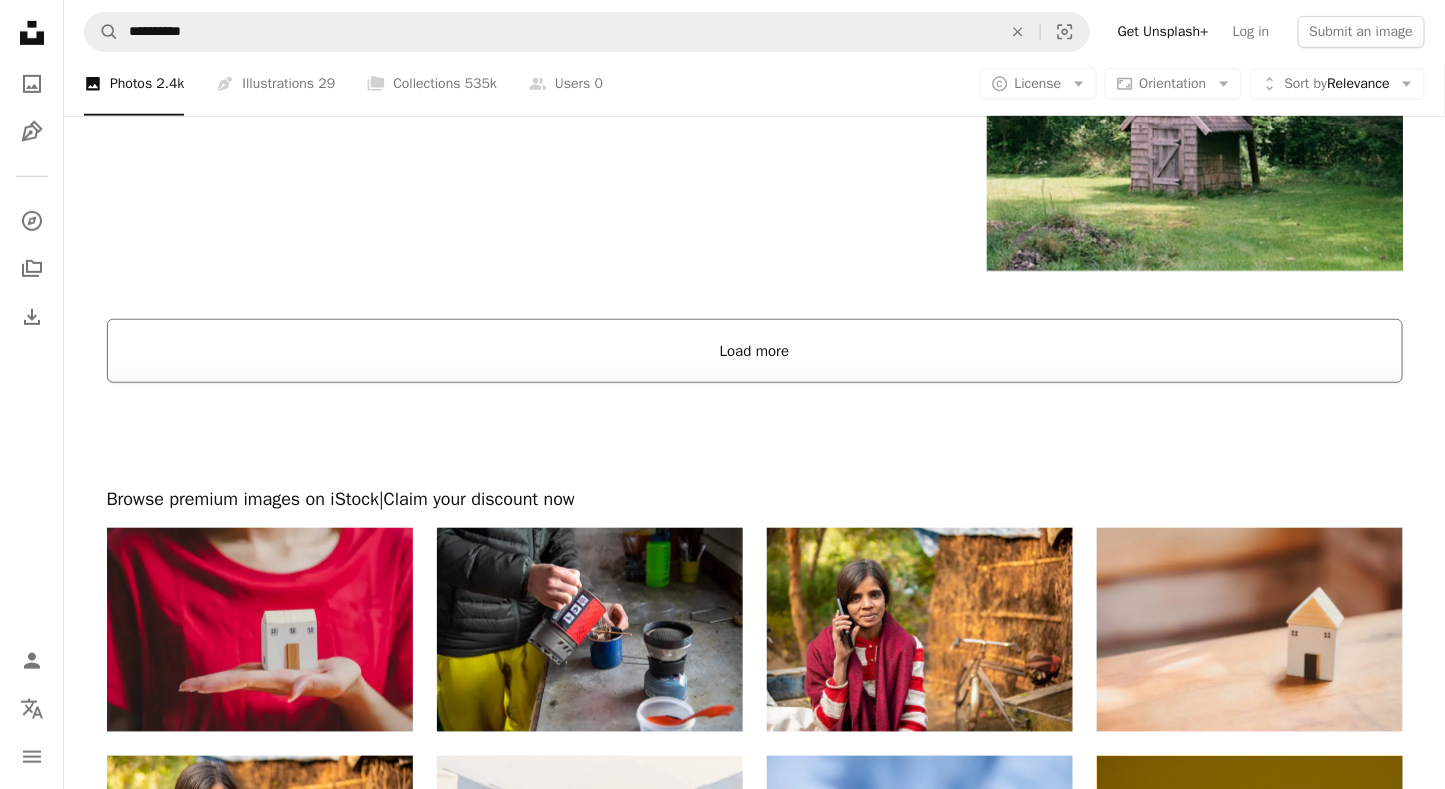 click on "Load more" at bounding box center (755, 351) 